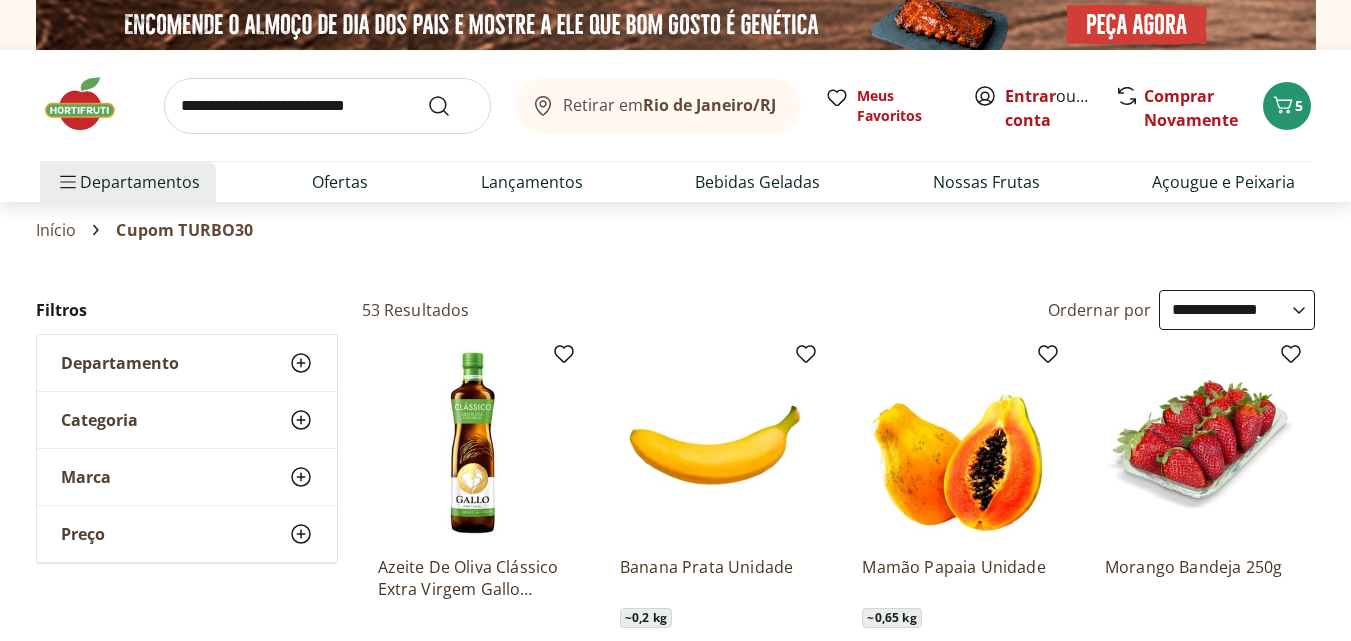 select on "**********" 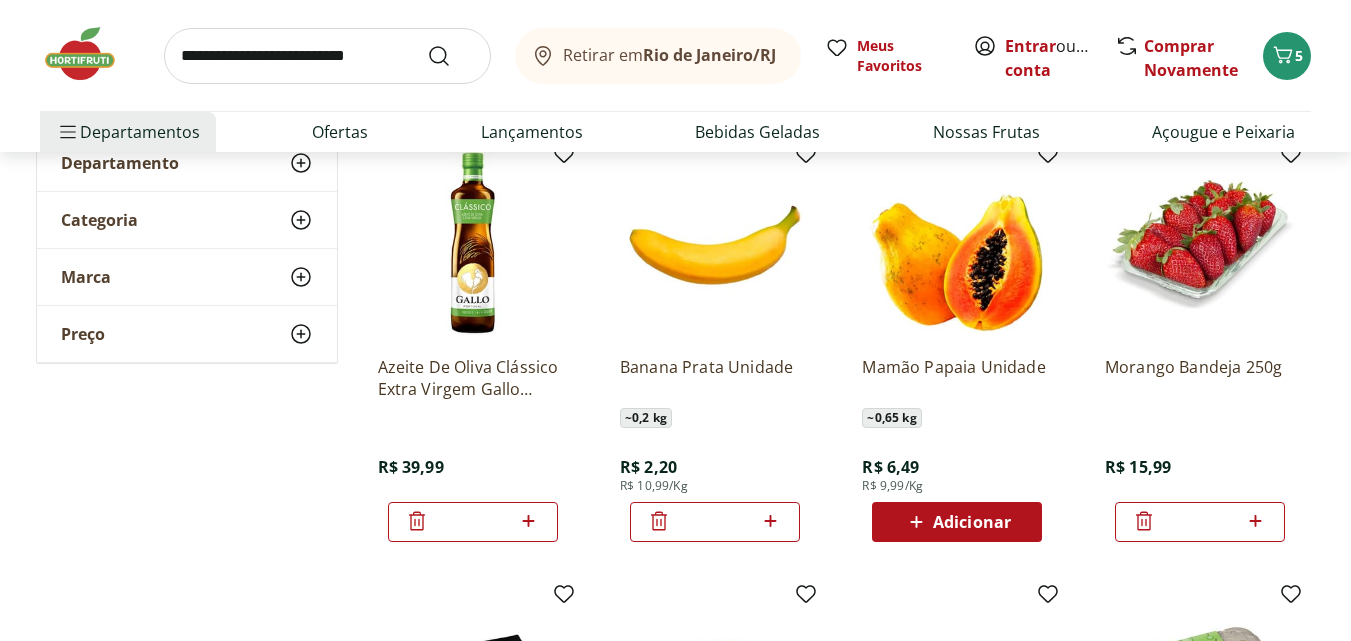 scroll, scrollTop: 0, scrollLeft: 0, axis: both 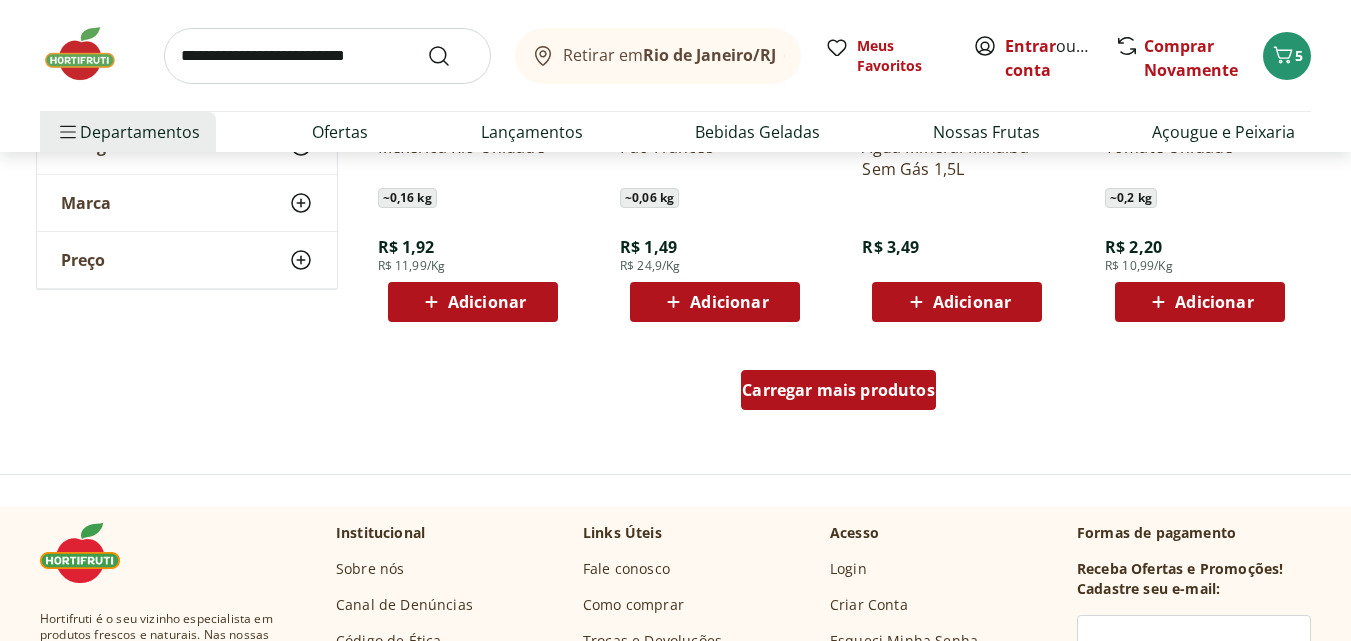 click on "Carregar mais produtos" at bounding box center [838, 390] 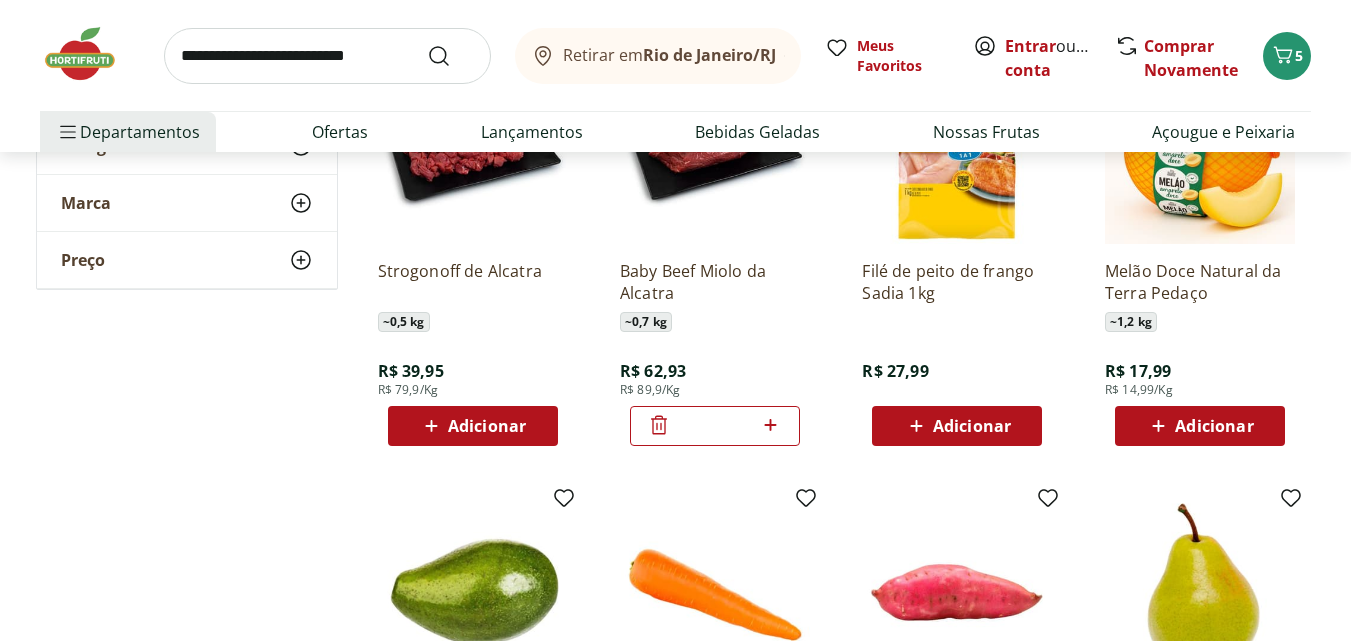 scroll, scrollTop: 1400, scrollLeft: 0, axis: vertical 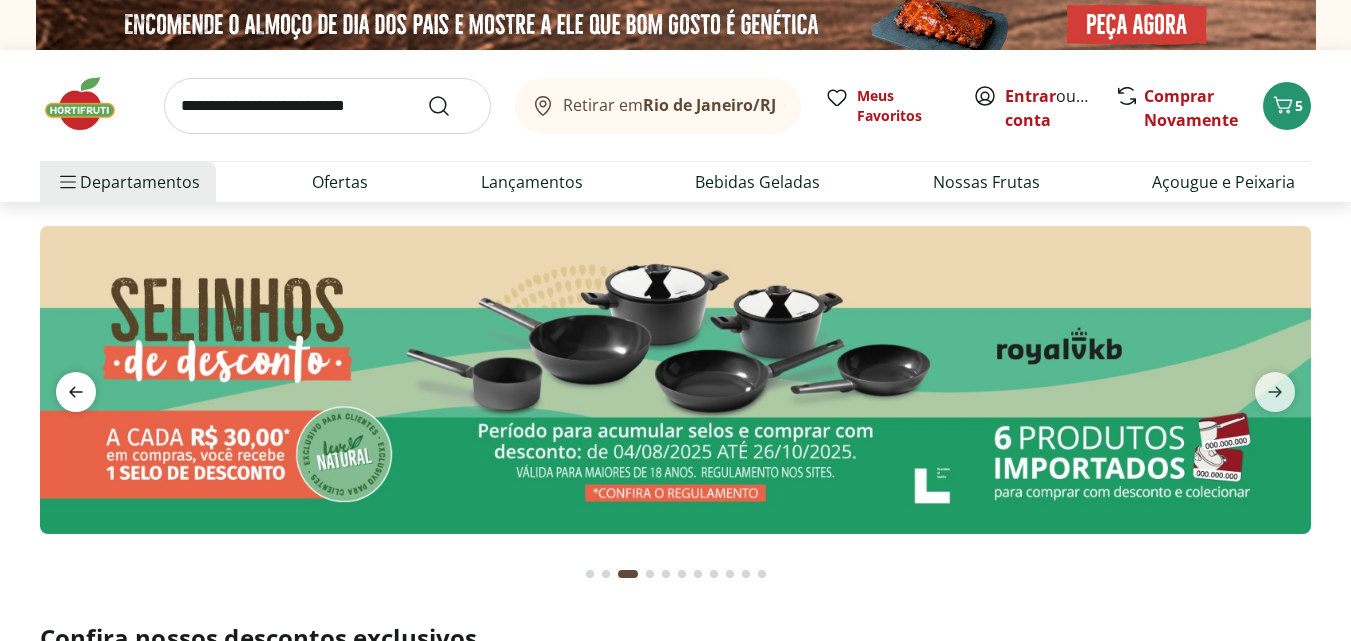 click 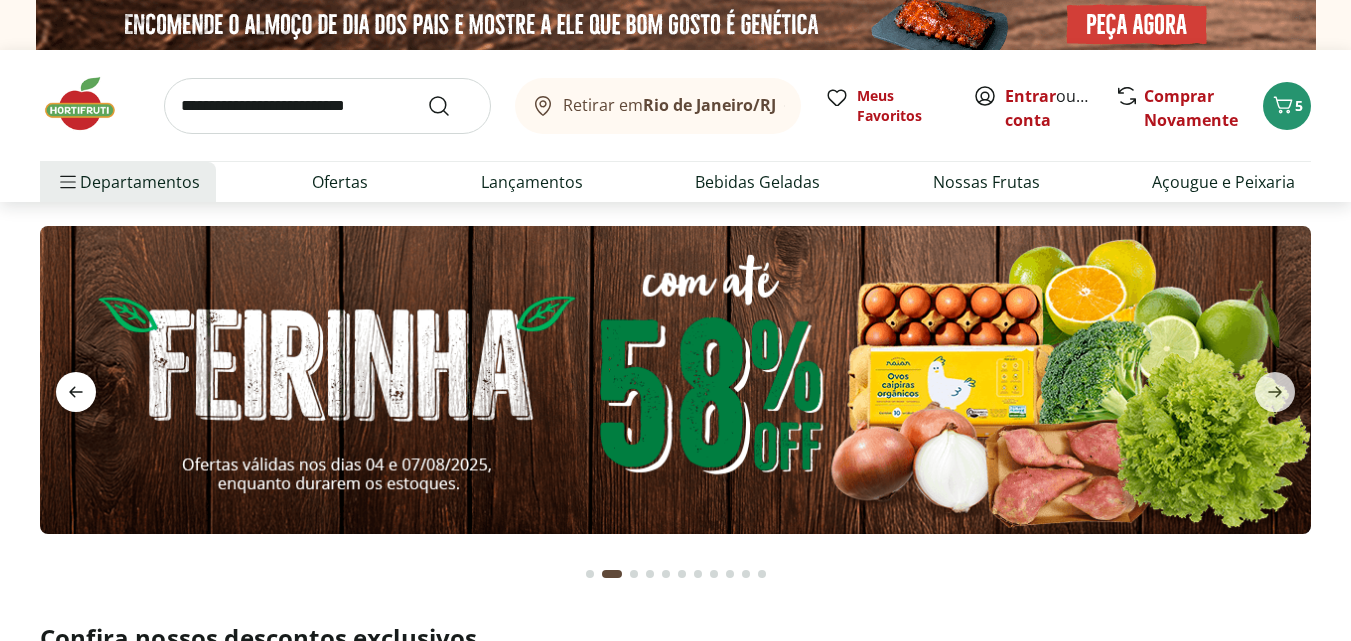 click 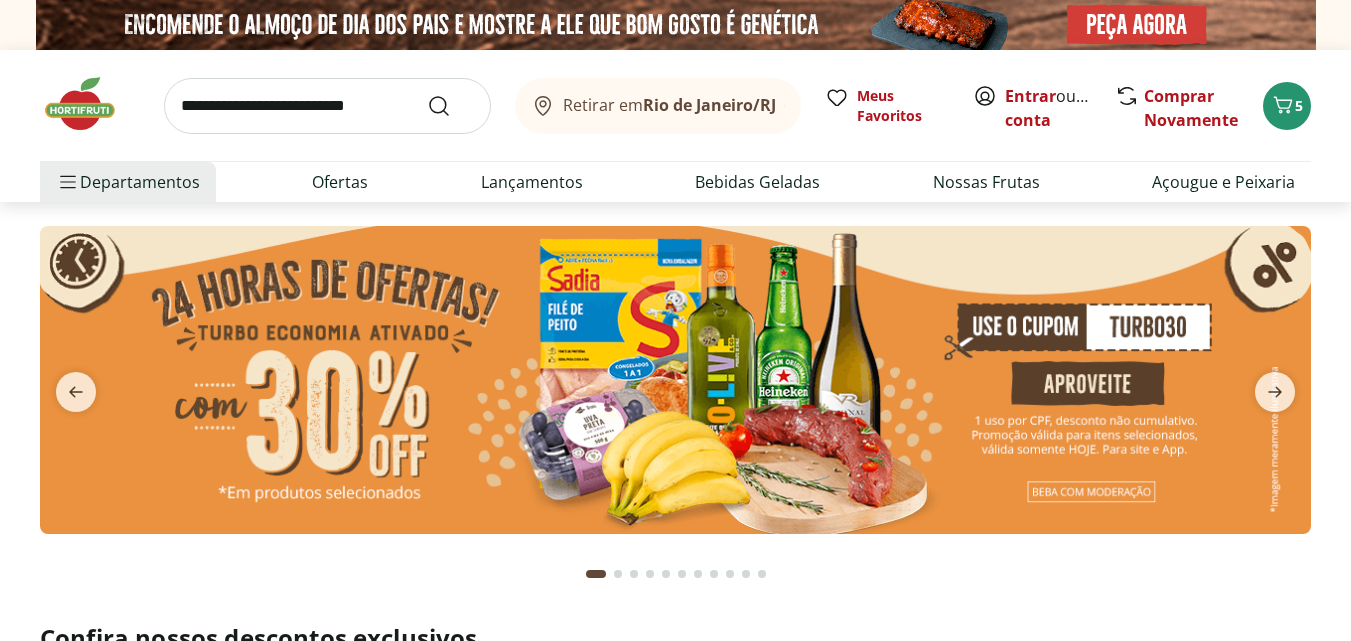 click at bounding box center (675, 380) 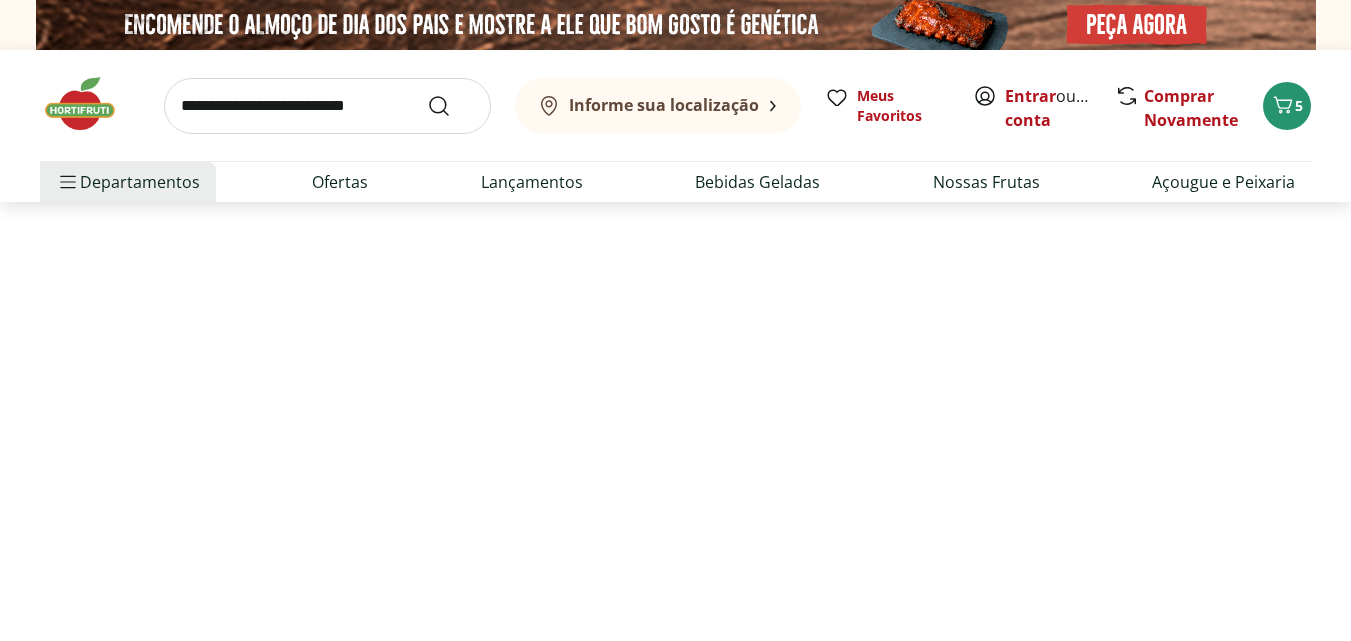 select on "**********" 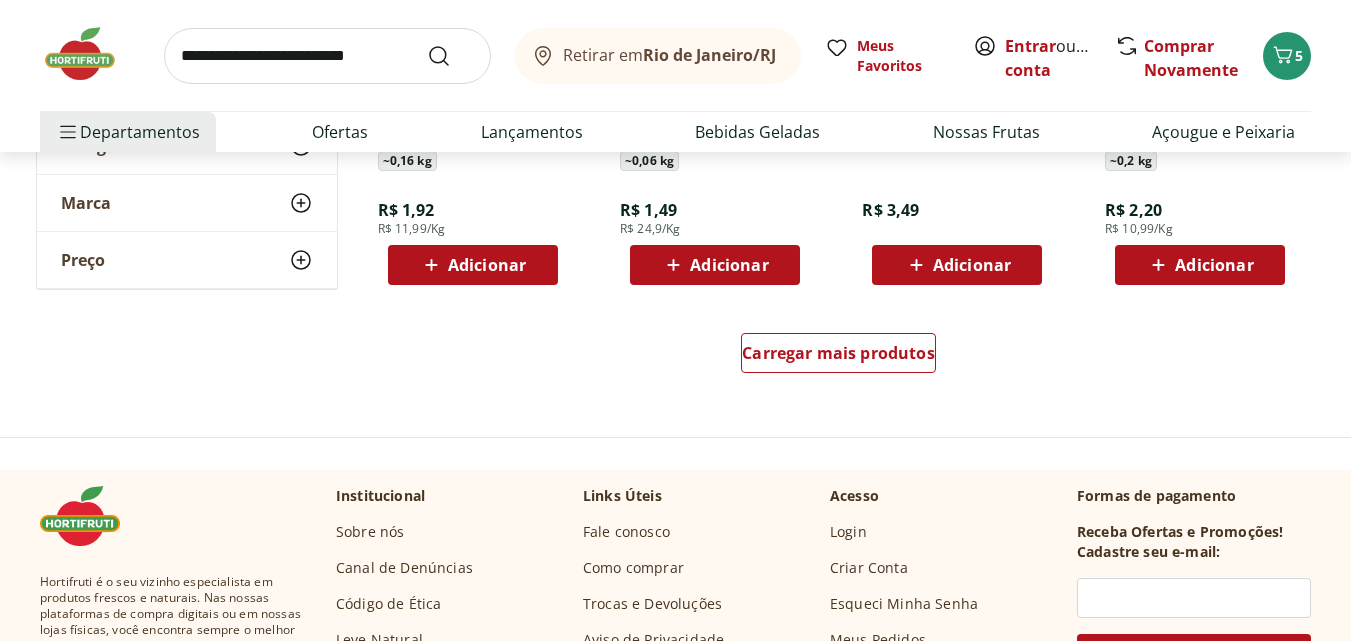 scroll, scrollTop: 1500, scrollLeft: 0, axis: vertical 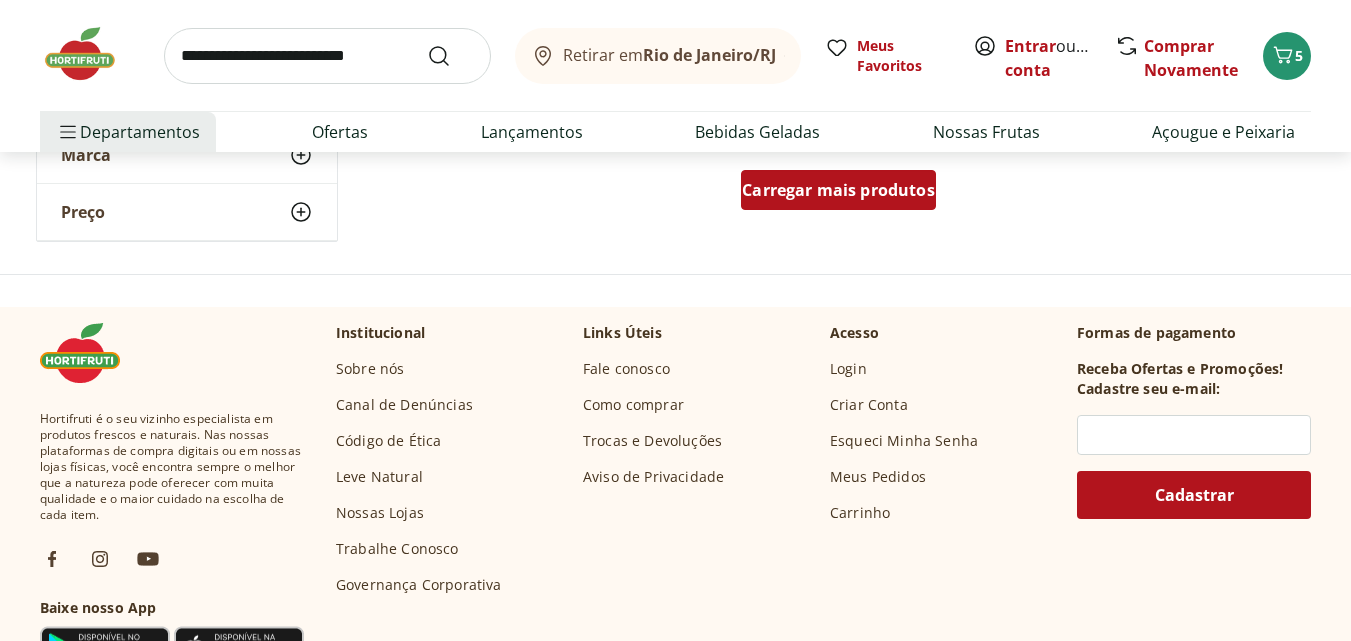 click on "Carregar mais produtos" at bounding box center (838, 190) 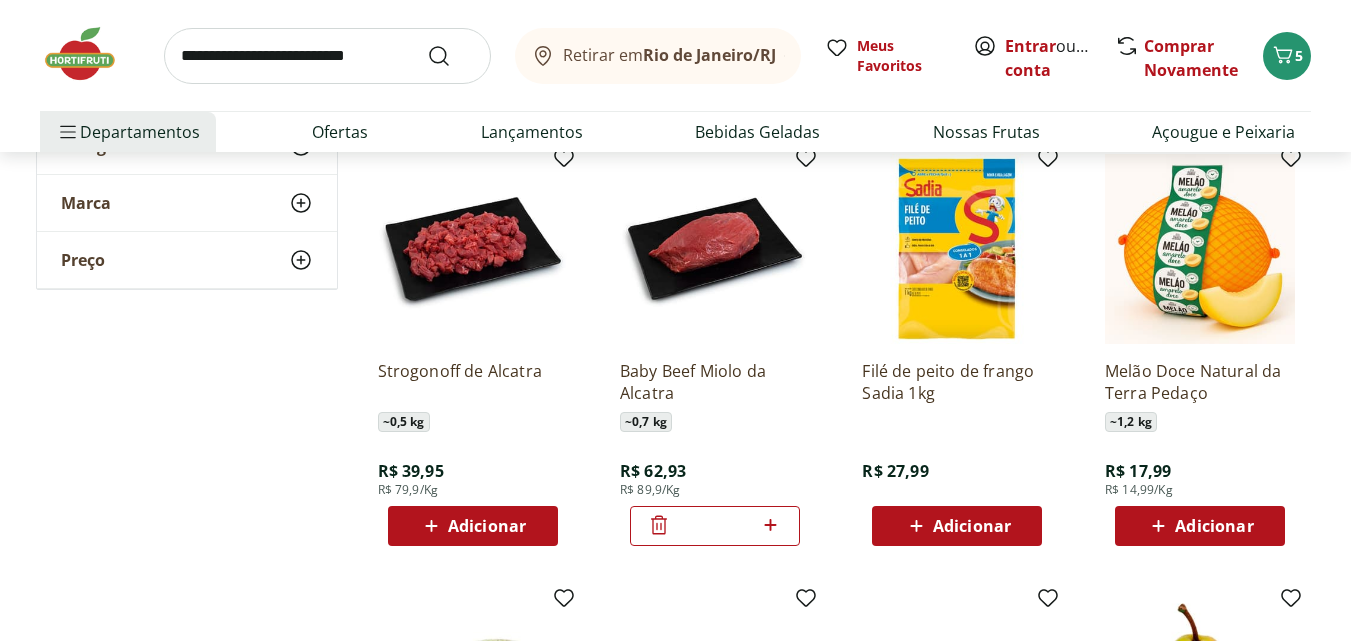click at bounding box center [715, 249] 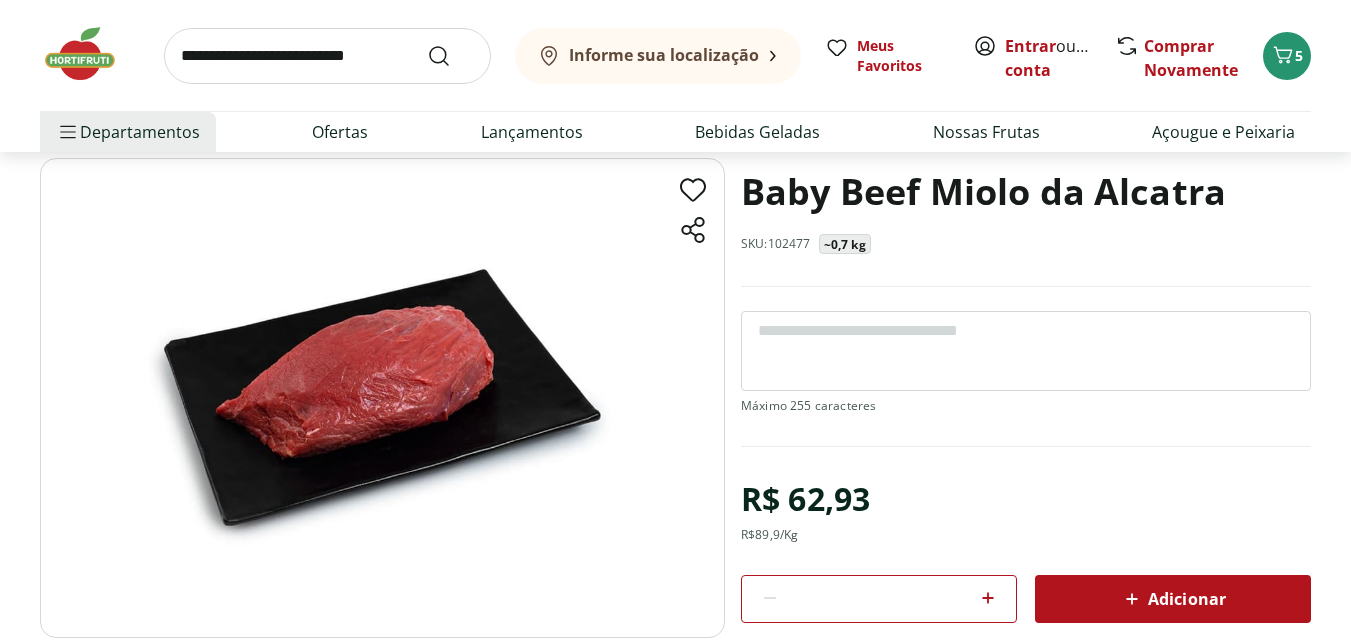 scroll, scrollTop: 200, scrollLeft: 0, axis: vertical 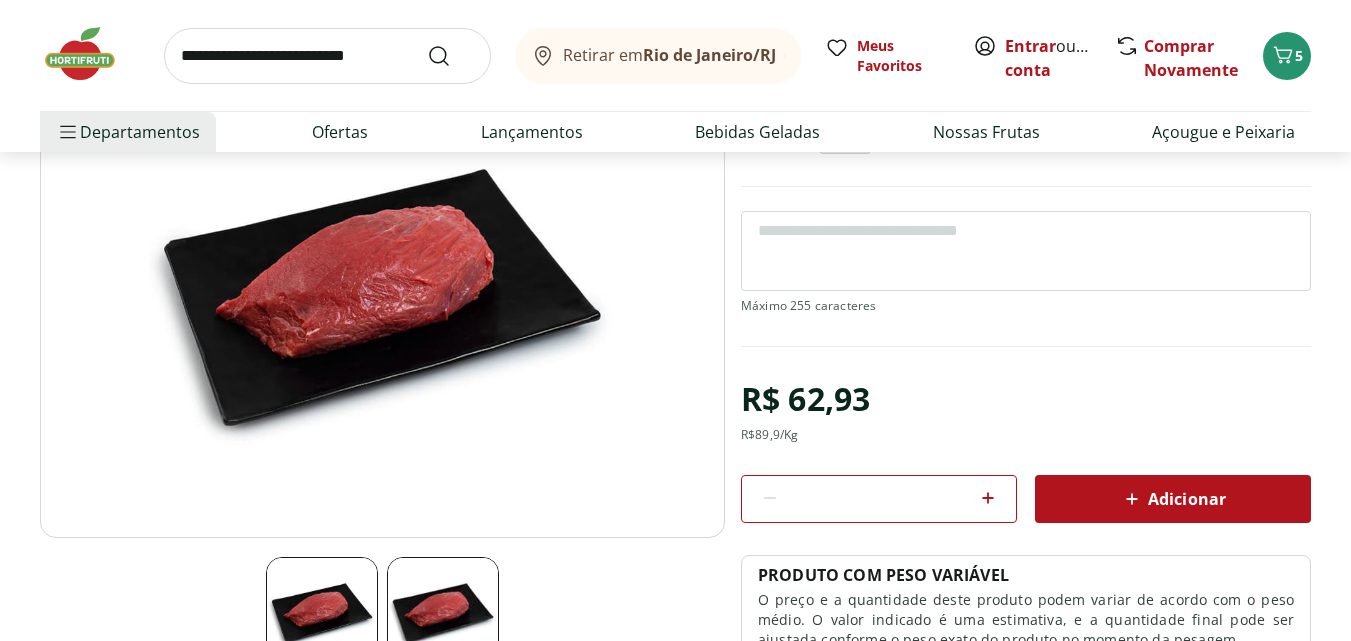 select on "**********" 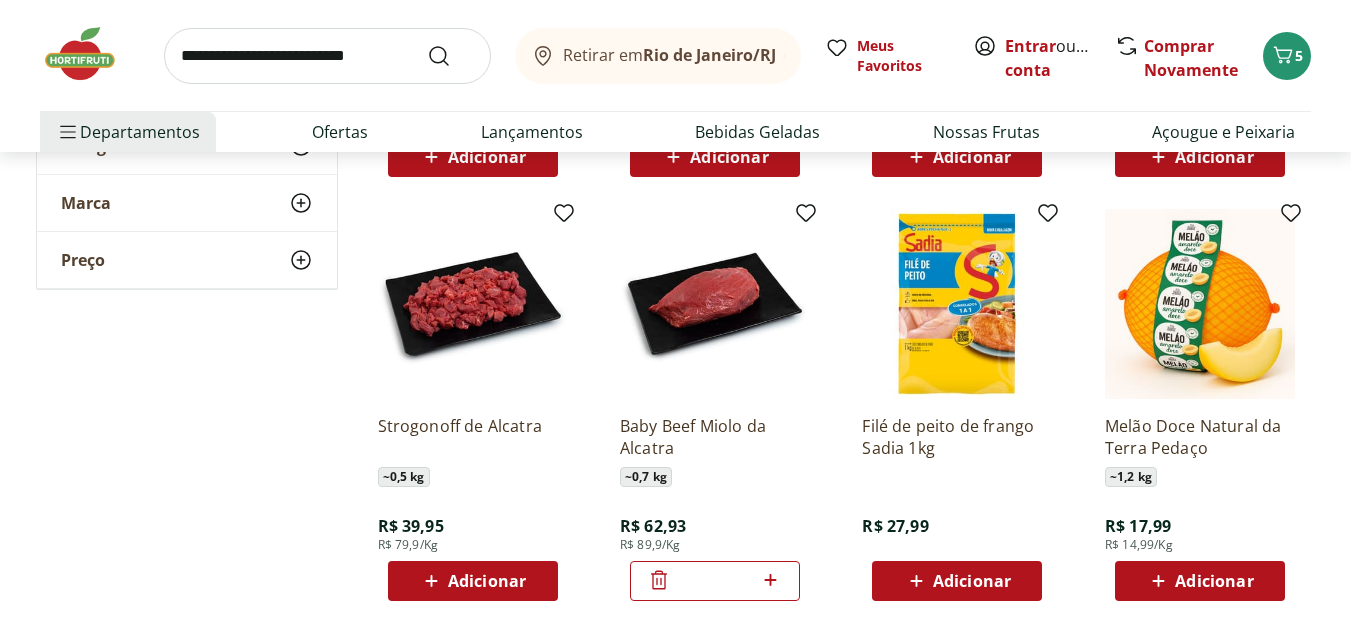 scroll, scrollTop: 1400, scrollLeft: 0, axis: vertical 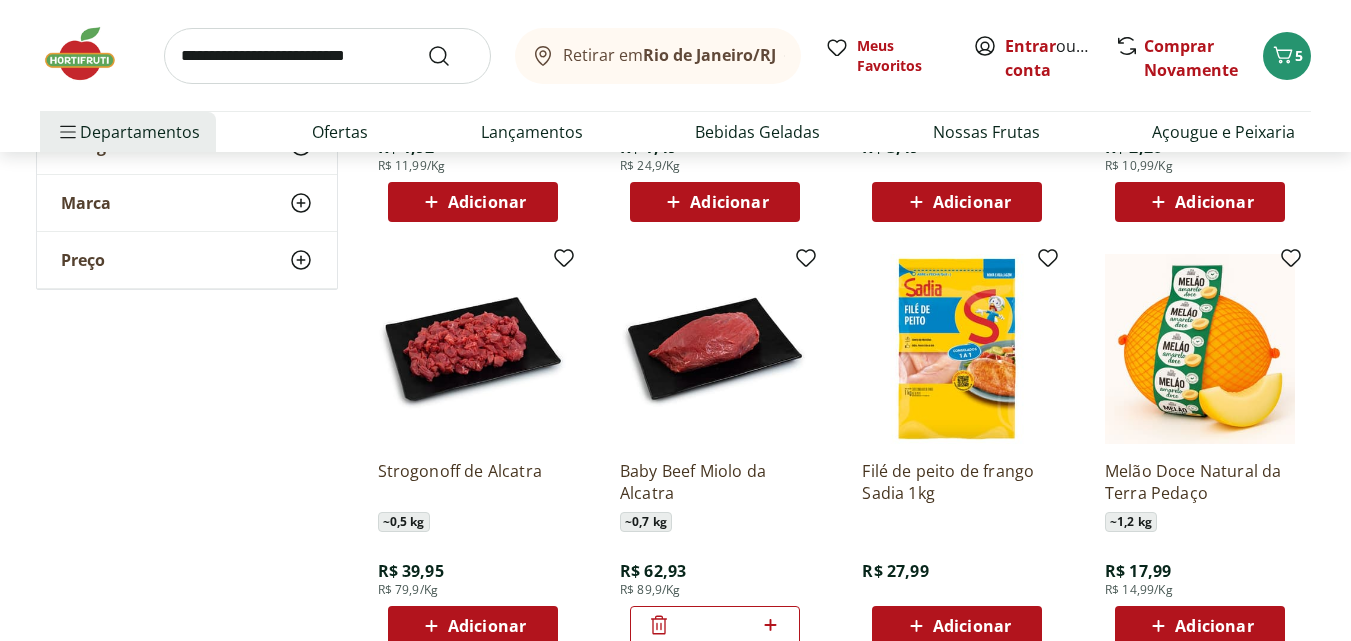 click at bounding box center (715, 349) 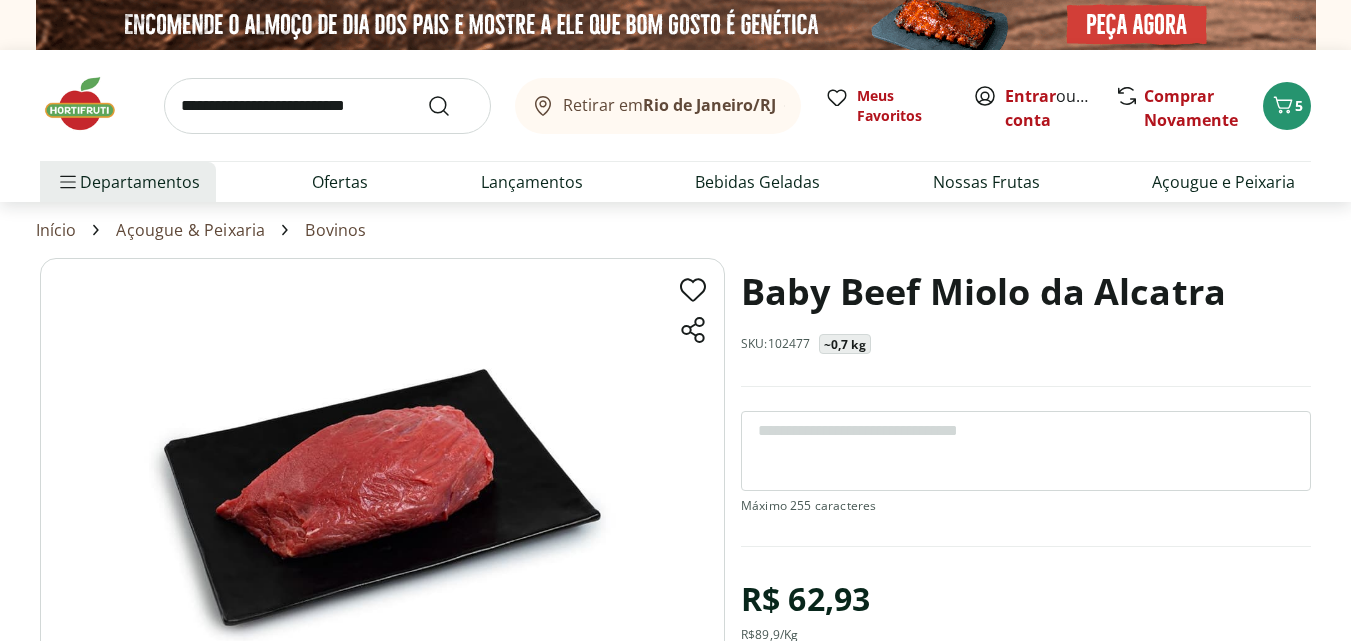 click on "Baby Beef Miolo da Alcatra" at bounding box center (983, 292) 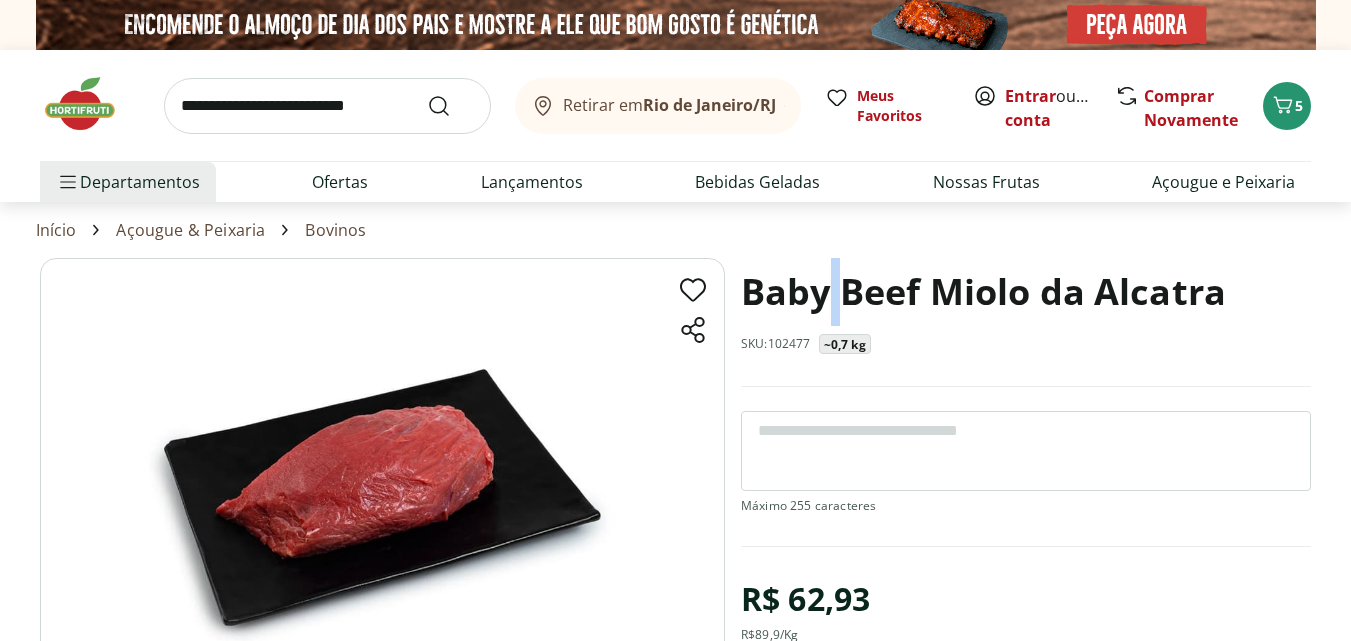 click on "Baby Beef Miolo da Alcatra" at bounding box center [983, 292] 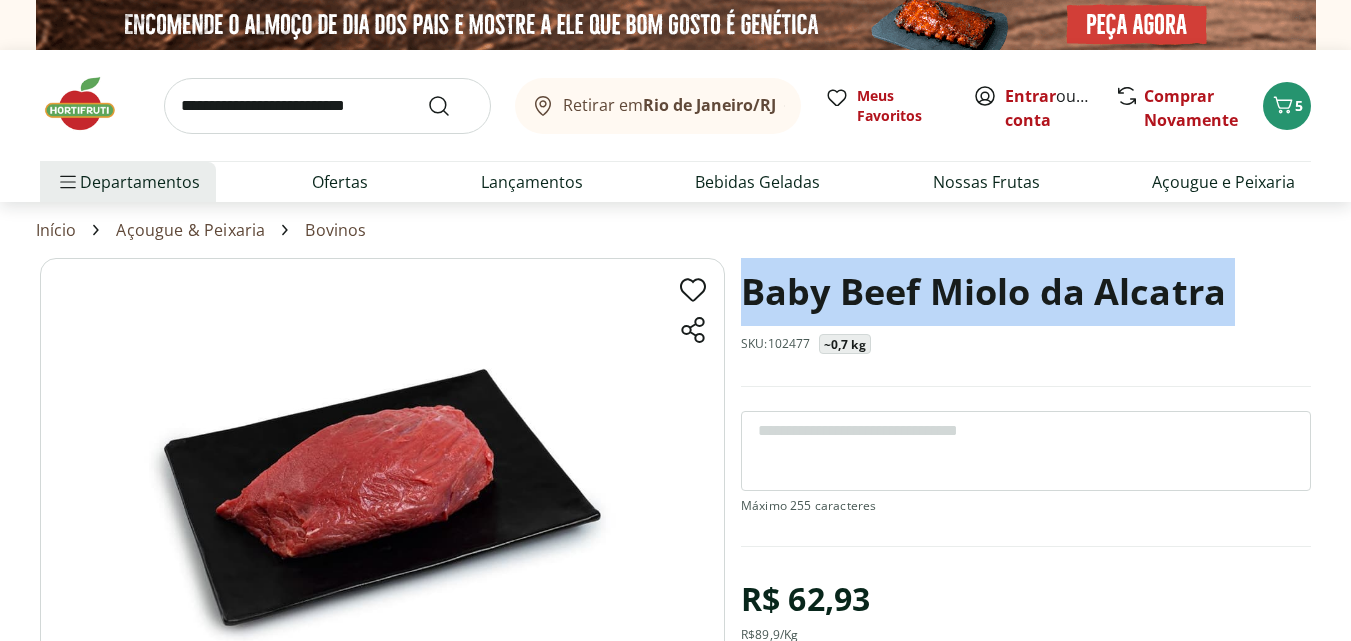 click on "Baby Beef Miolo da Alcatra" at bounding box center [983, 292] 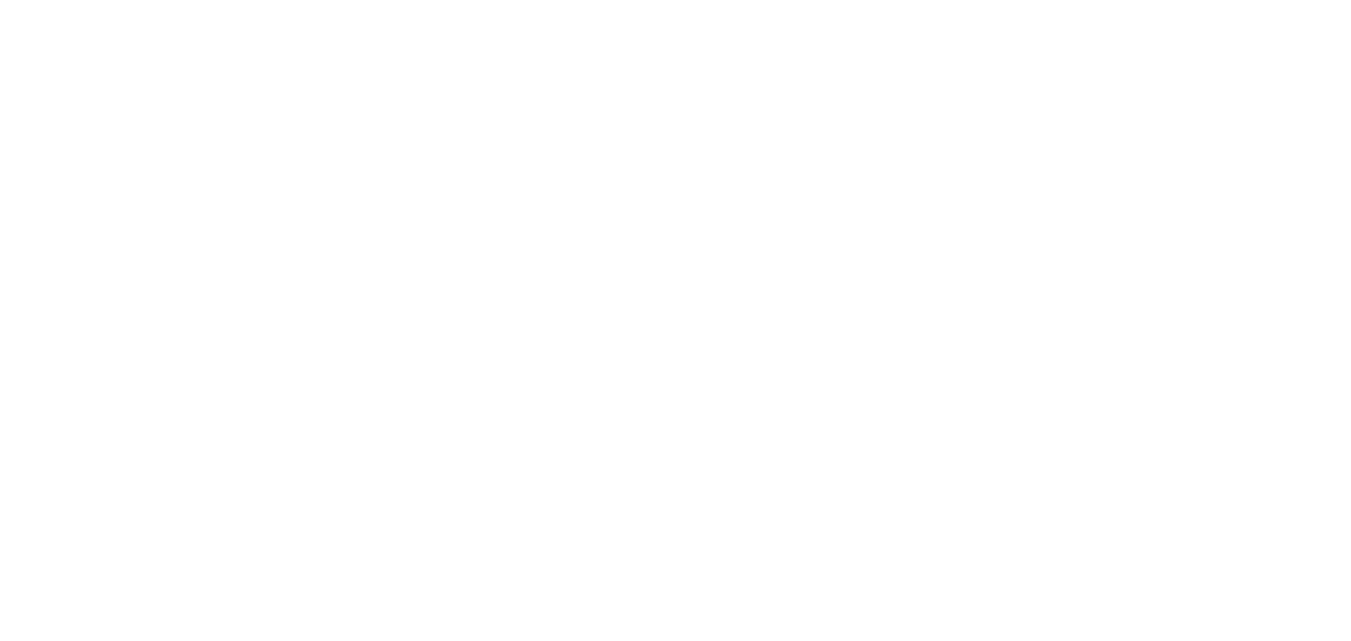 select on "**********" 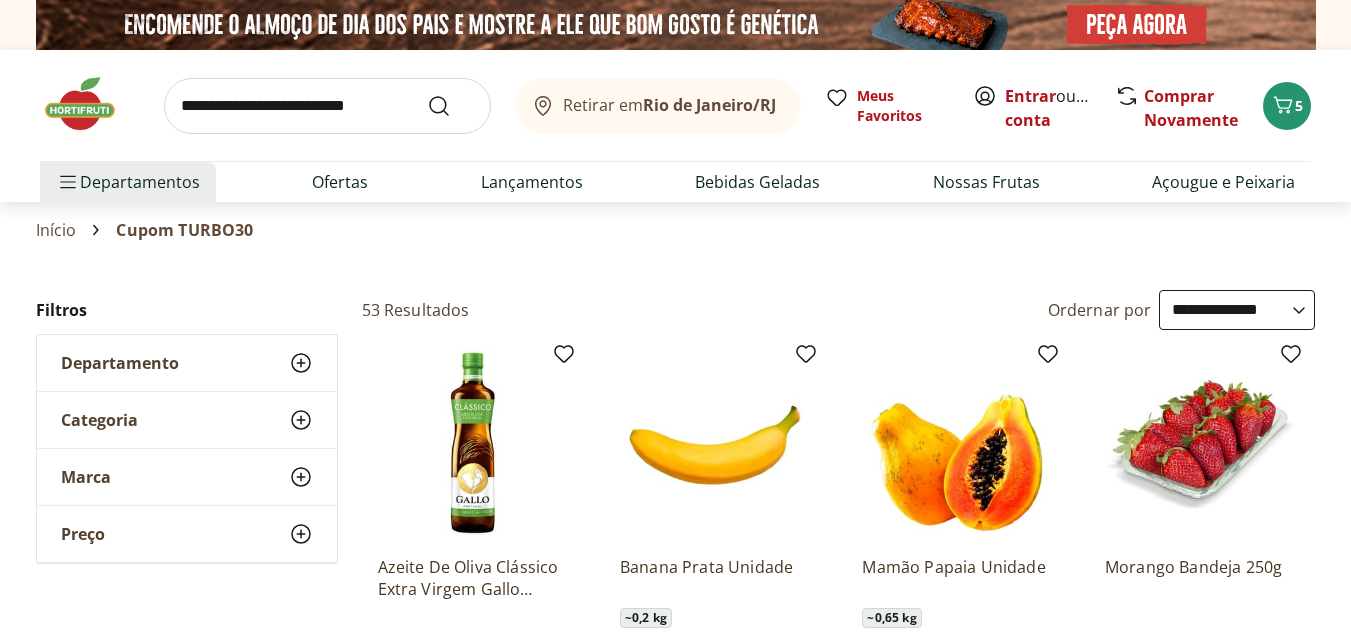 click at bounding box center [1200, 445] 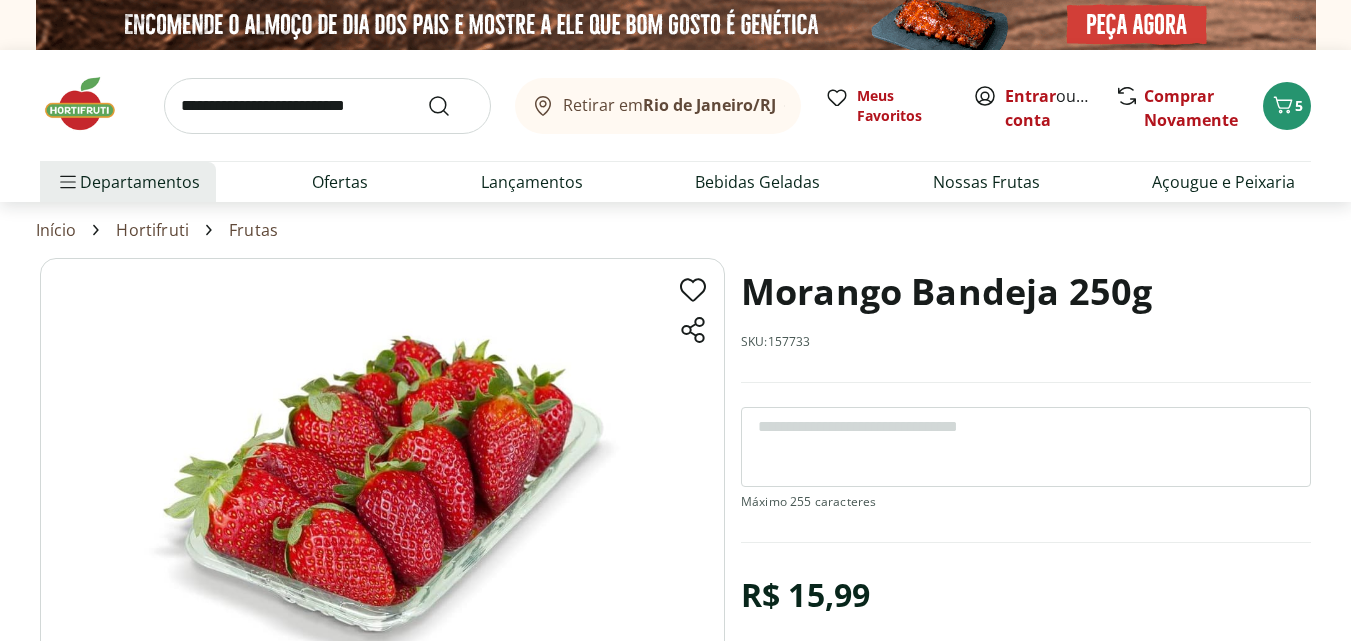 click on "Morango Bandeja 250g" at bounding box center [946, 292] 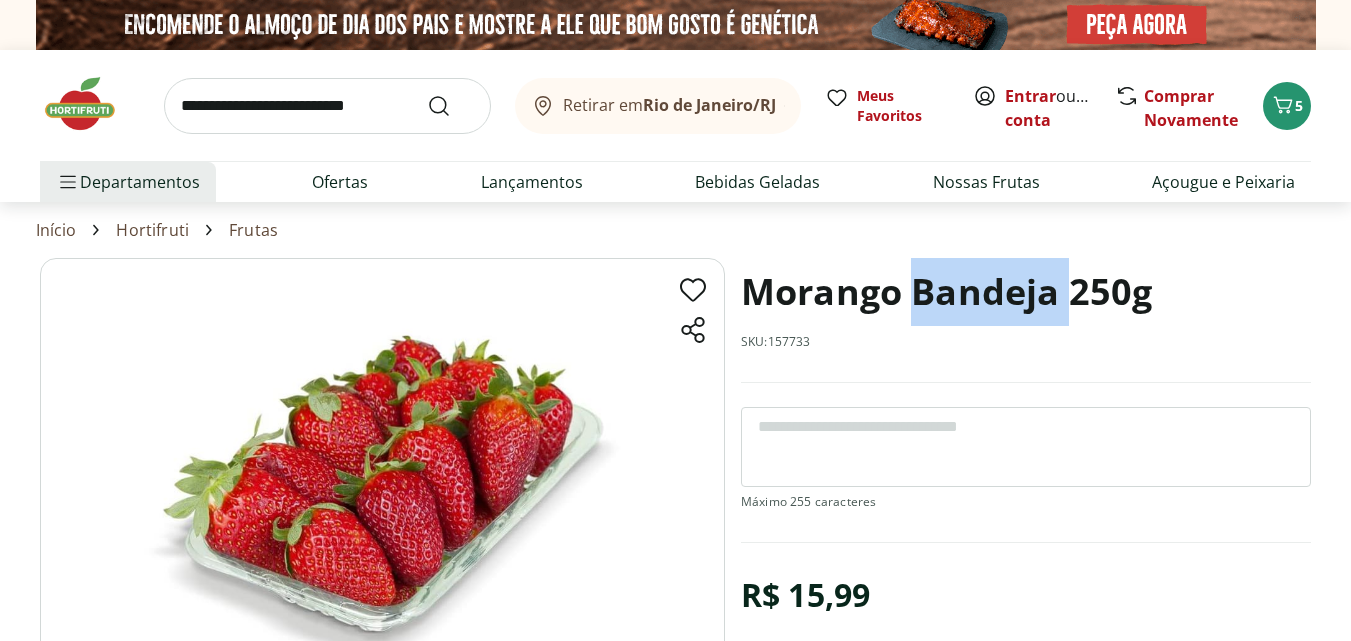 click on "Morango Bandeja 250g" at bounding box center (946, 292) 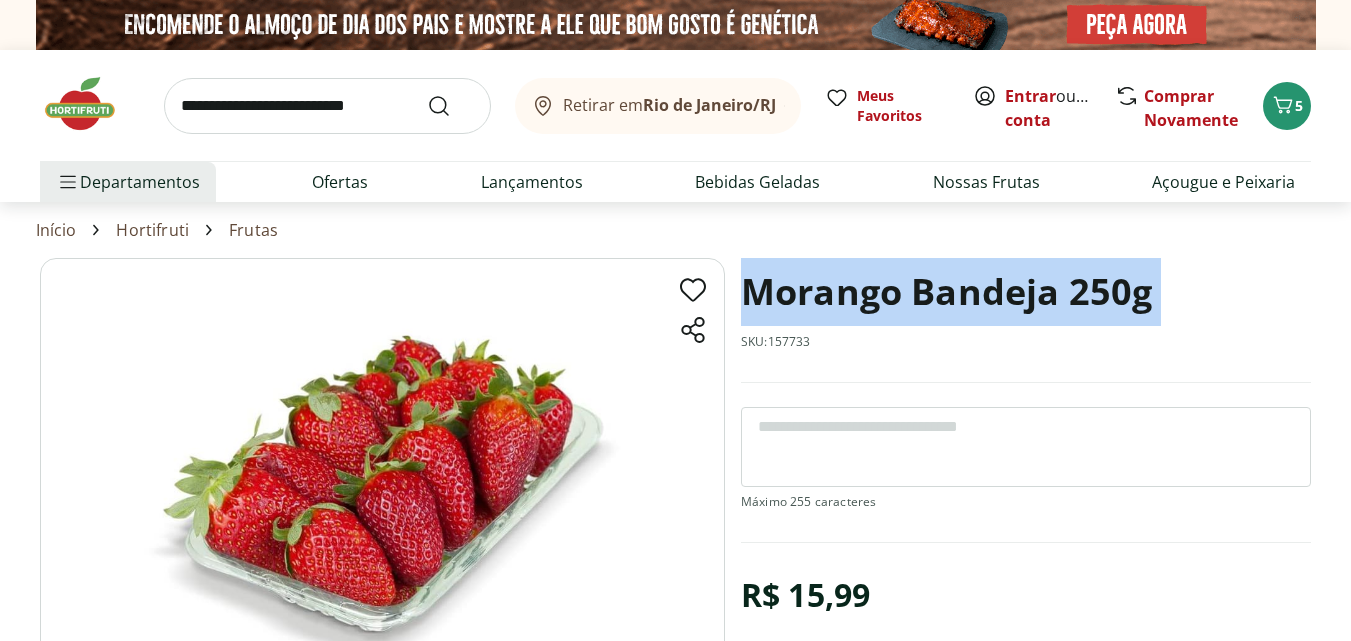 copy on "Morango Bandeja 250g" 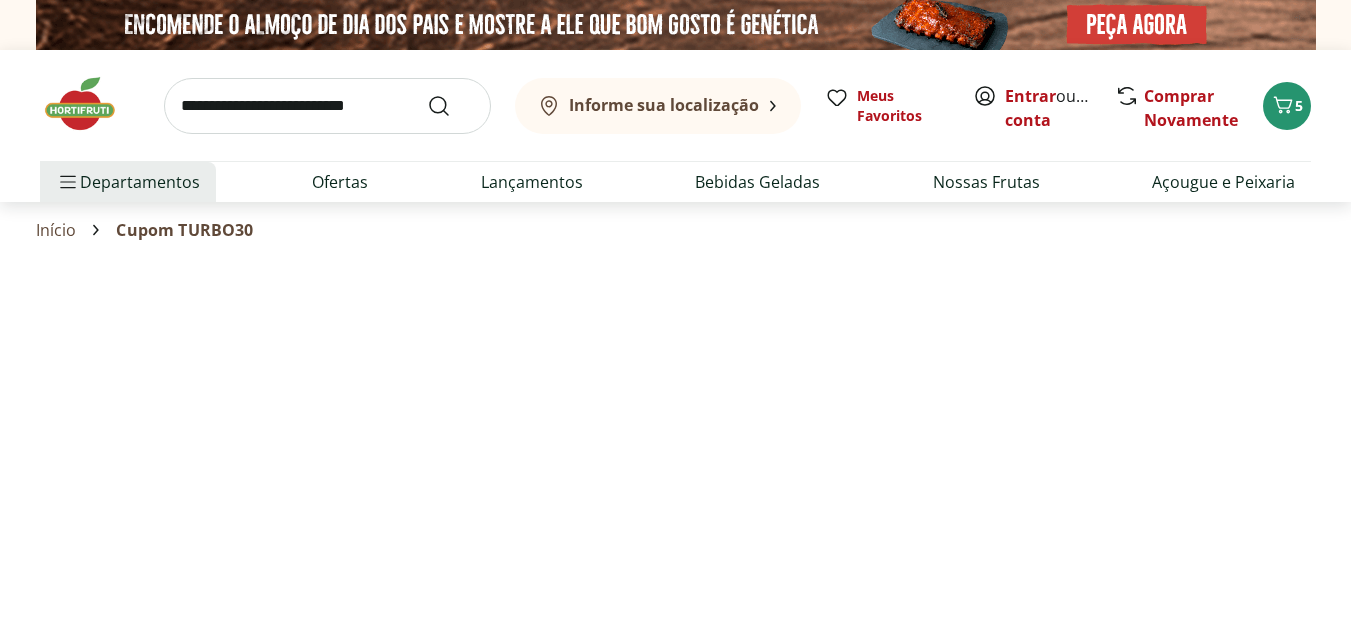 select on "**********" 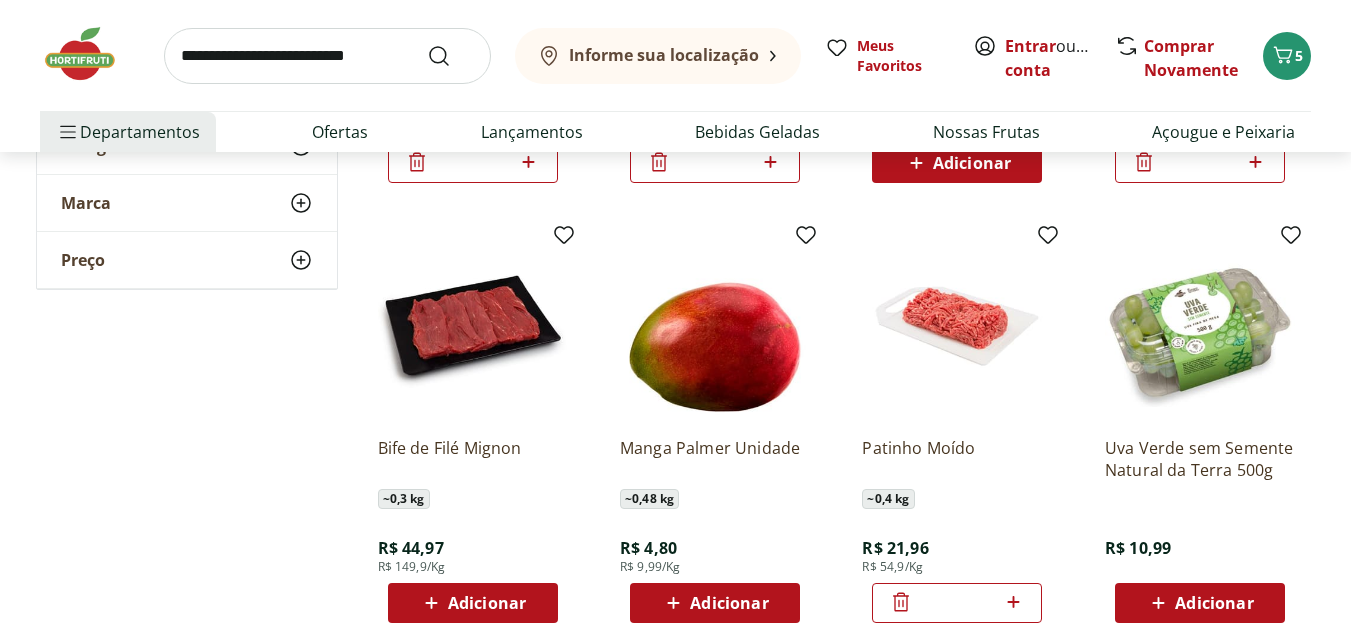 scroll, scrollTop: 700, scrollLeft: 0, axis: vertical 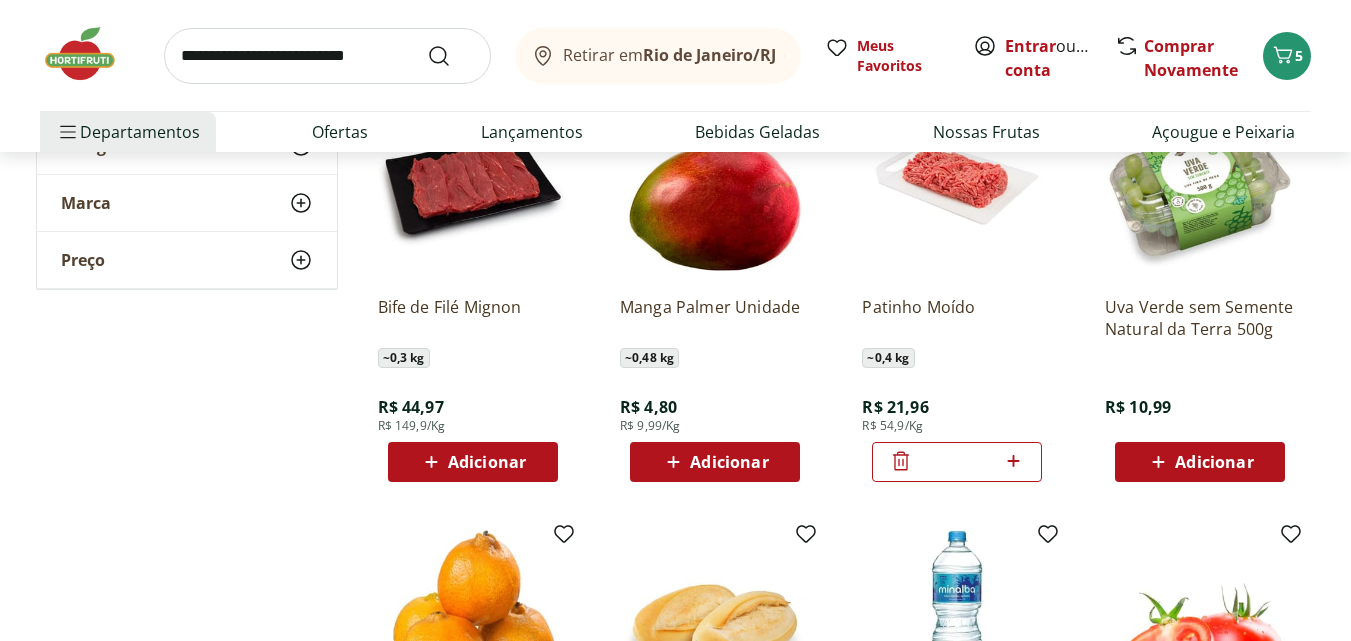 click at bounding box center [957, 185] 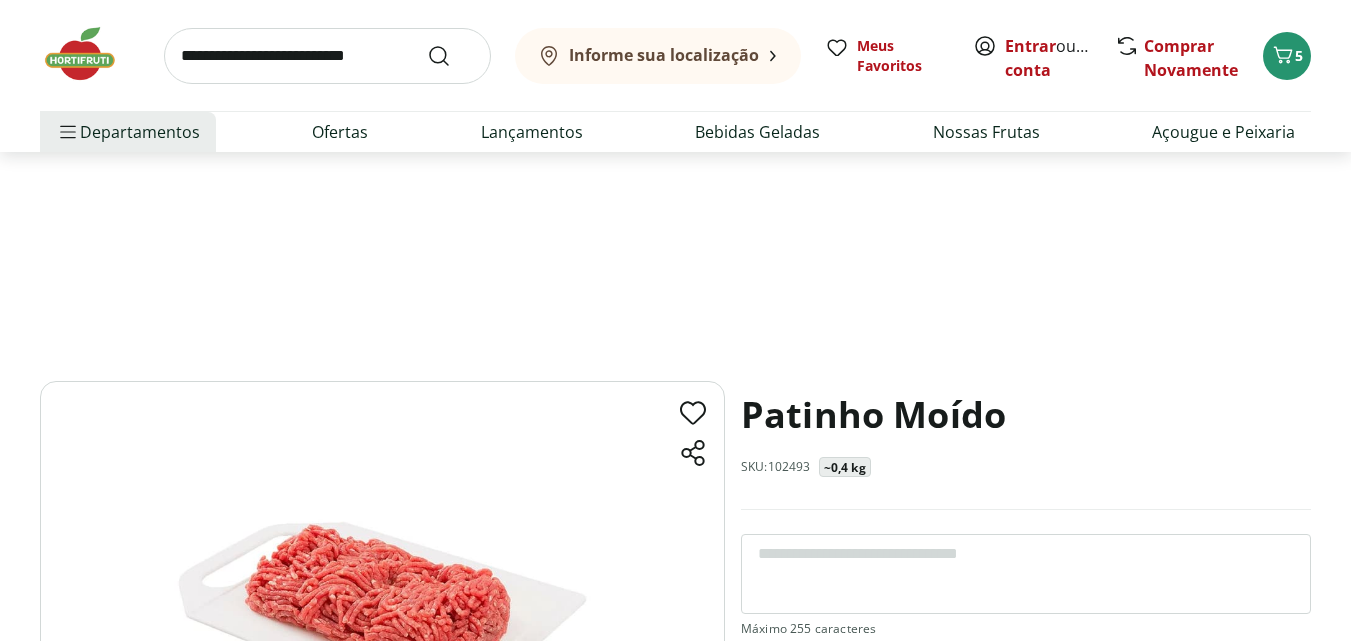 scroll, scrollTop: 0, scrollLeft: 0, axis: both 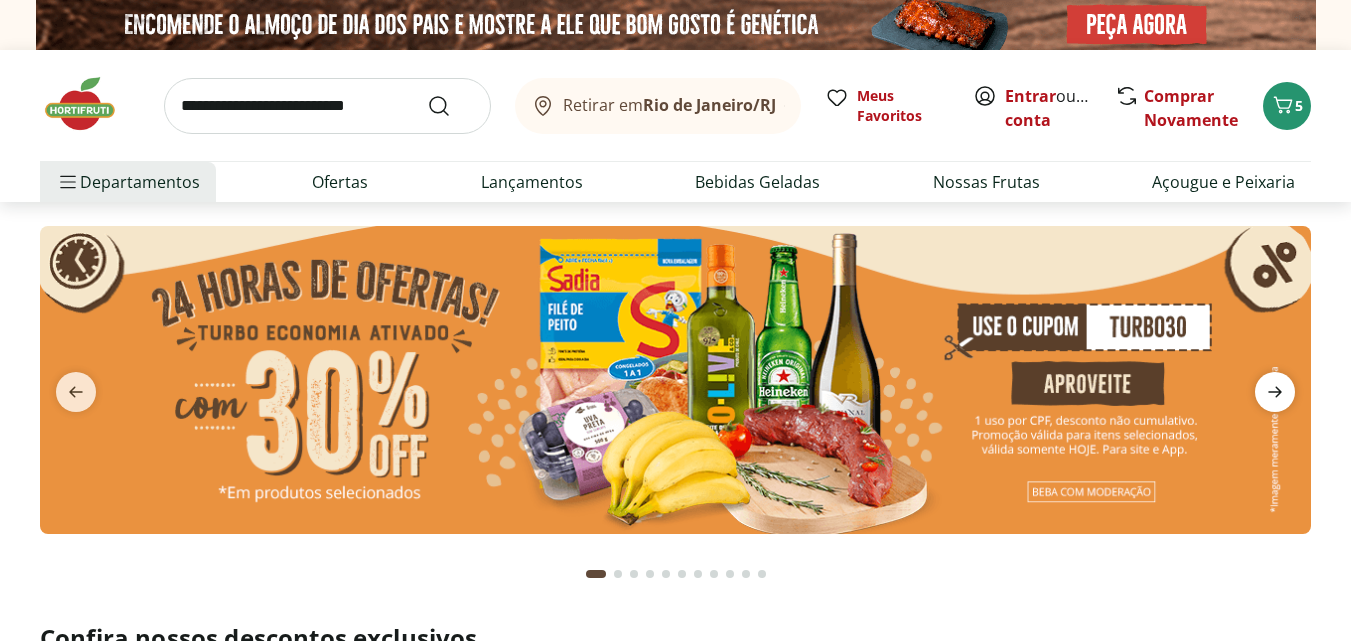 click 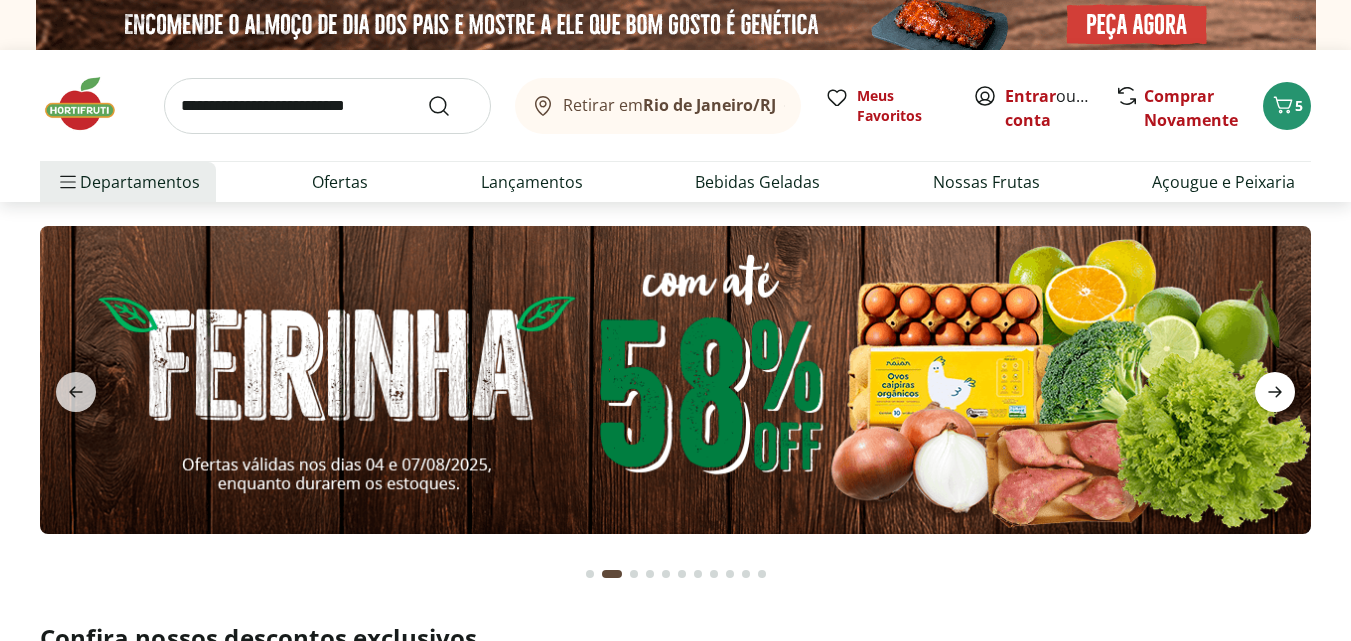 click 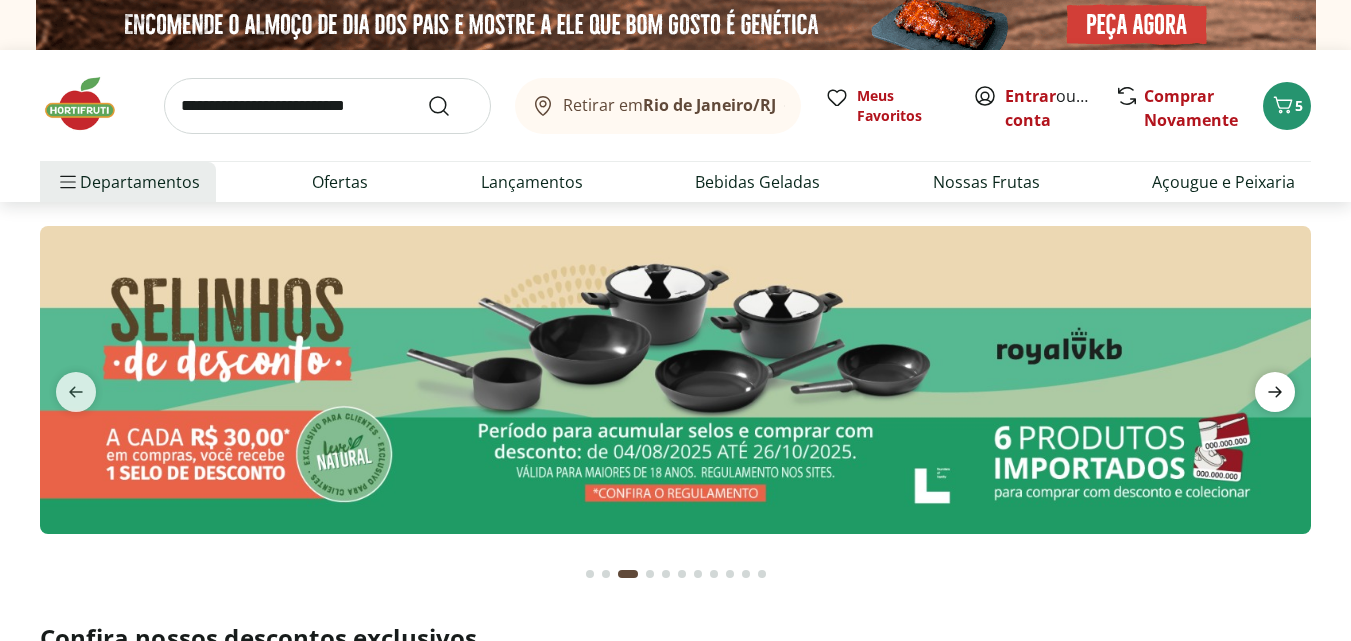 click 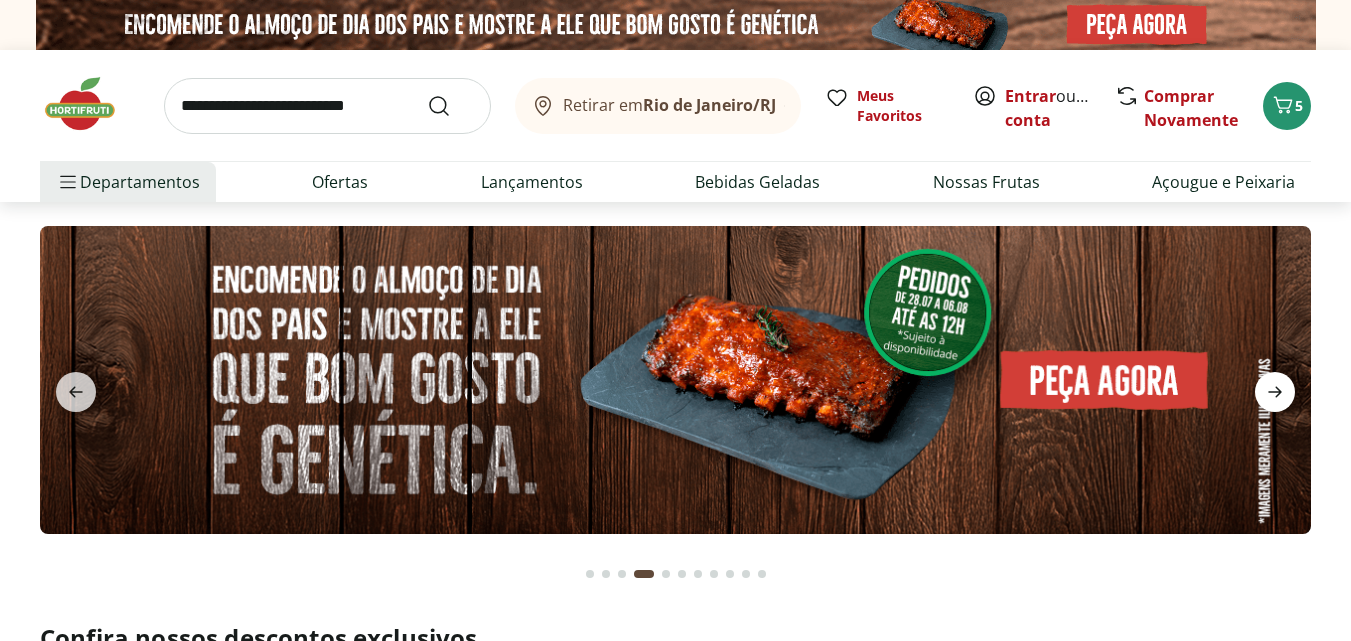 click 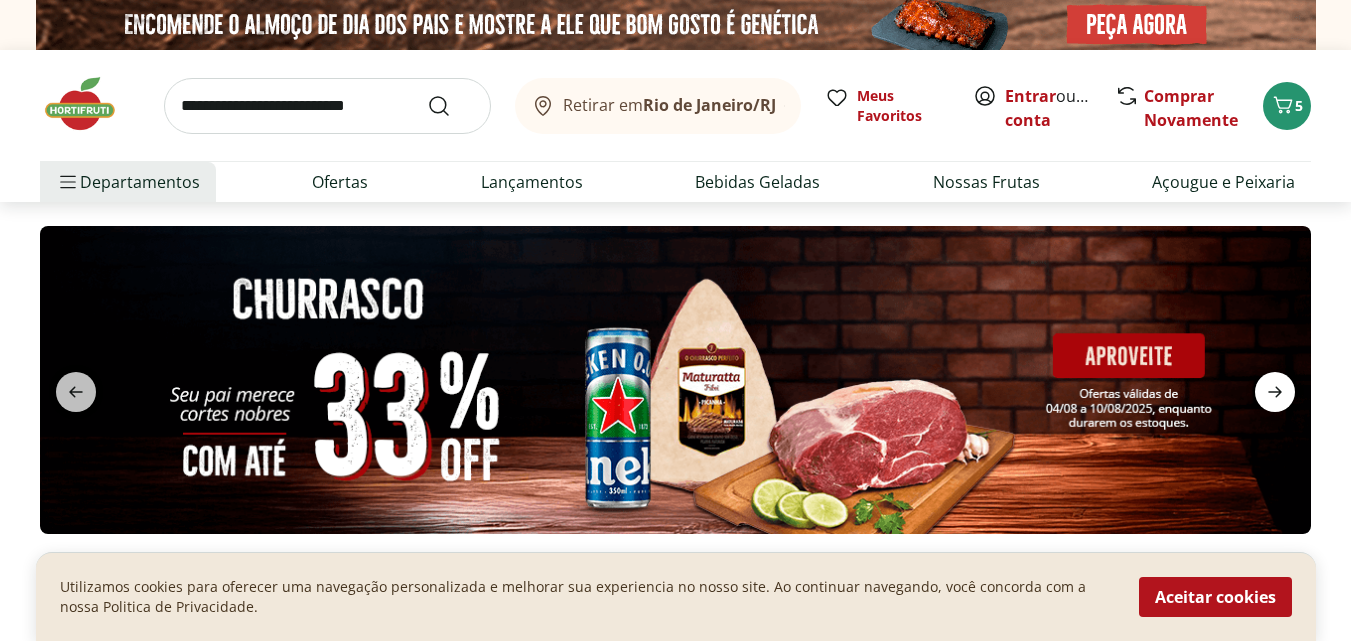 click 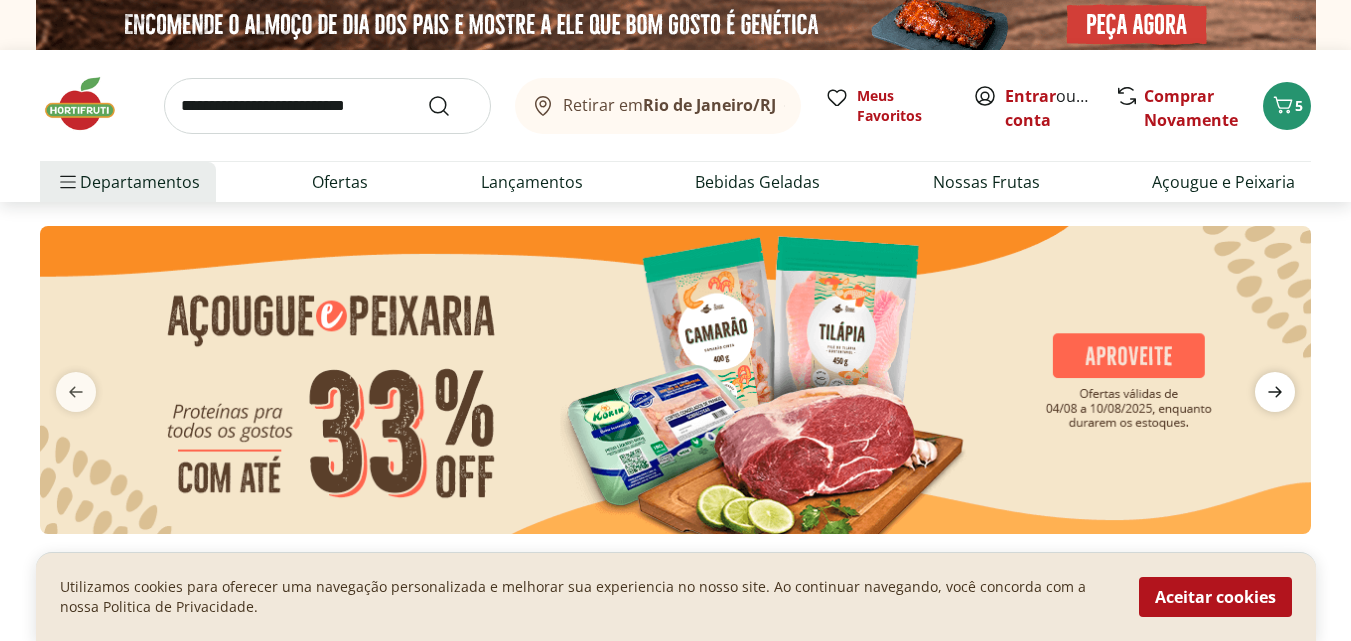 click 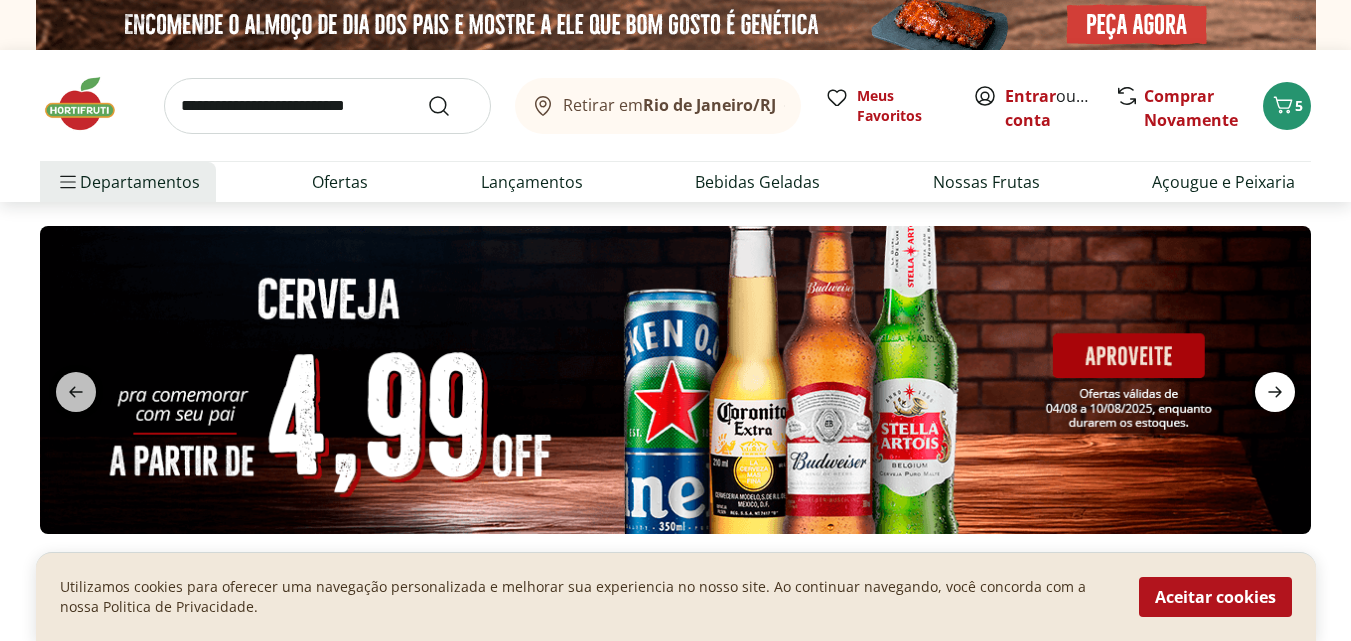 click 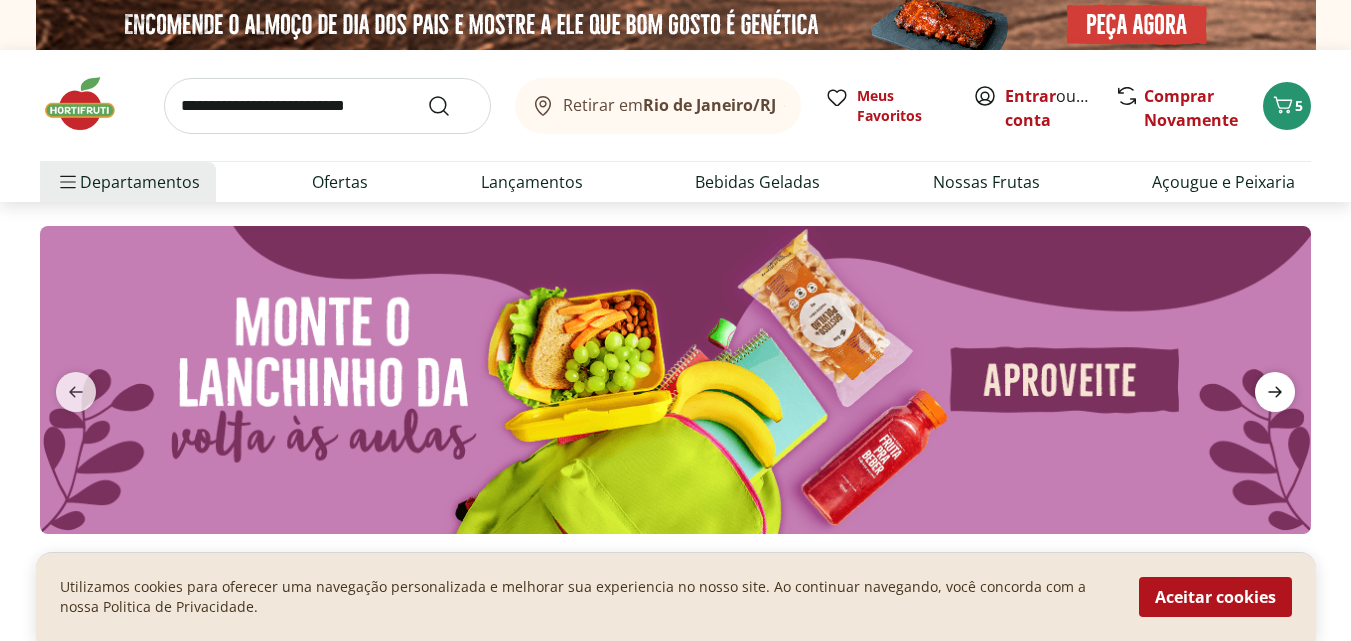 click 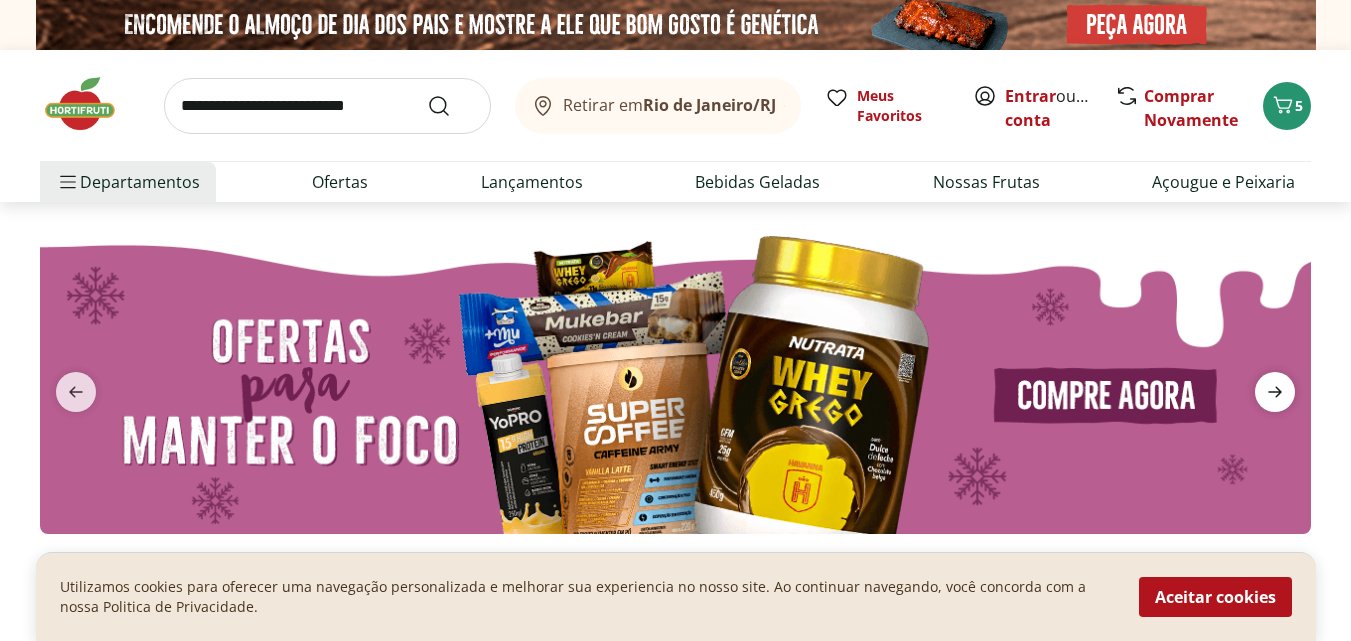 click 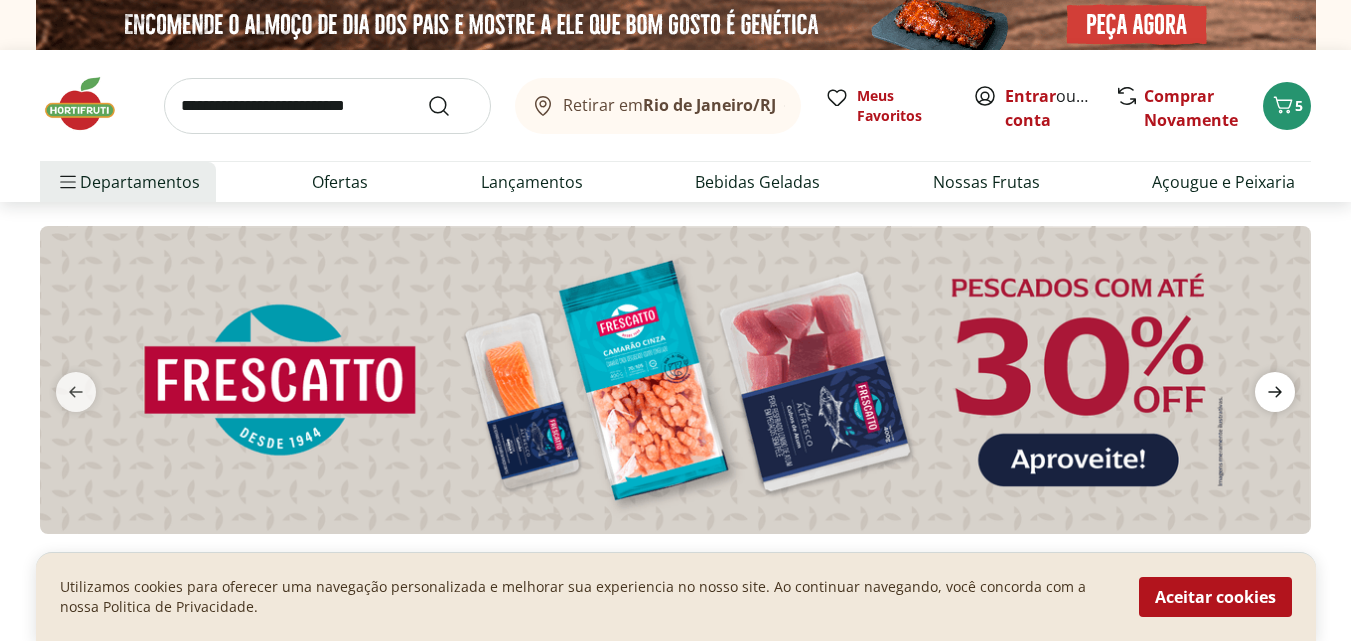 click 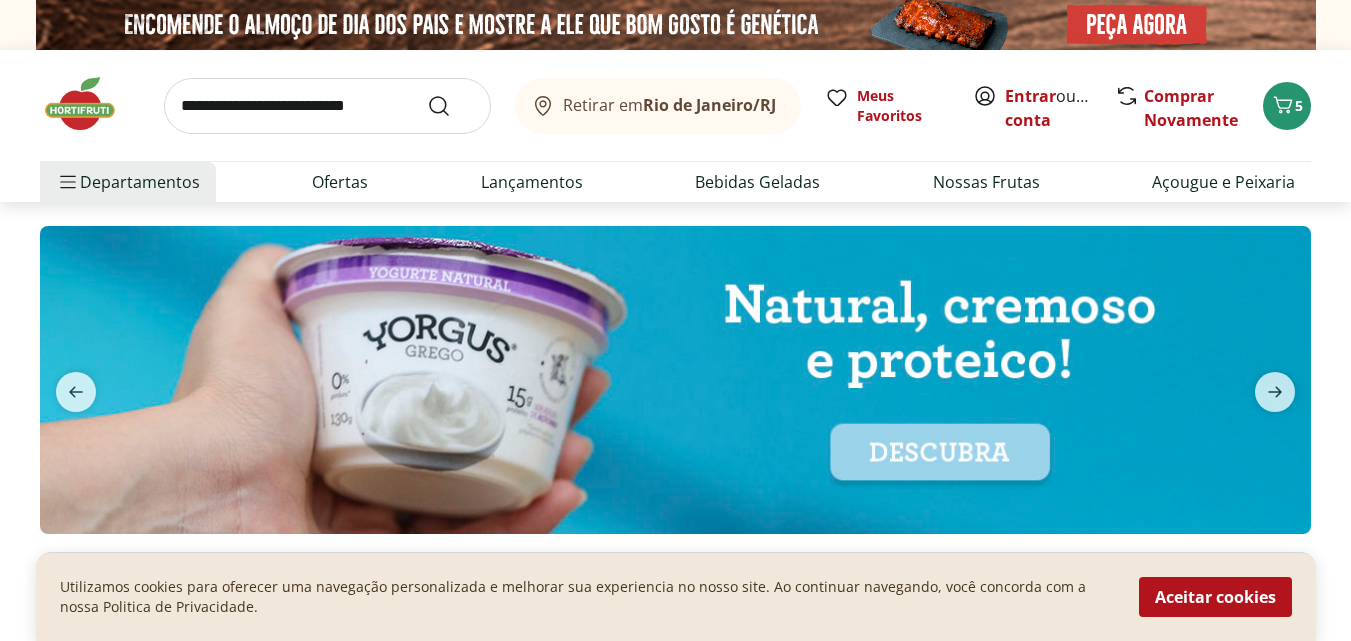 click at bounding box center [327, 106] 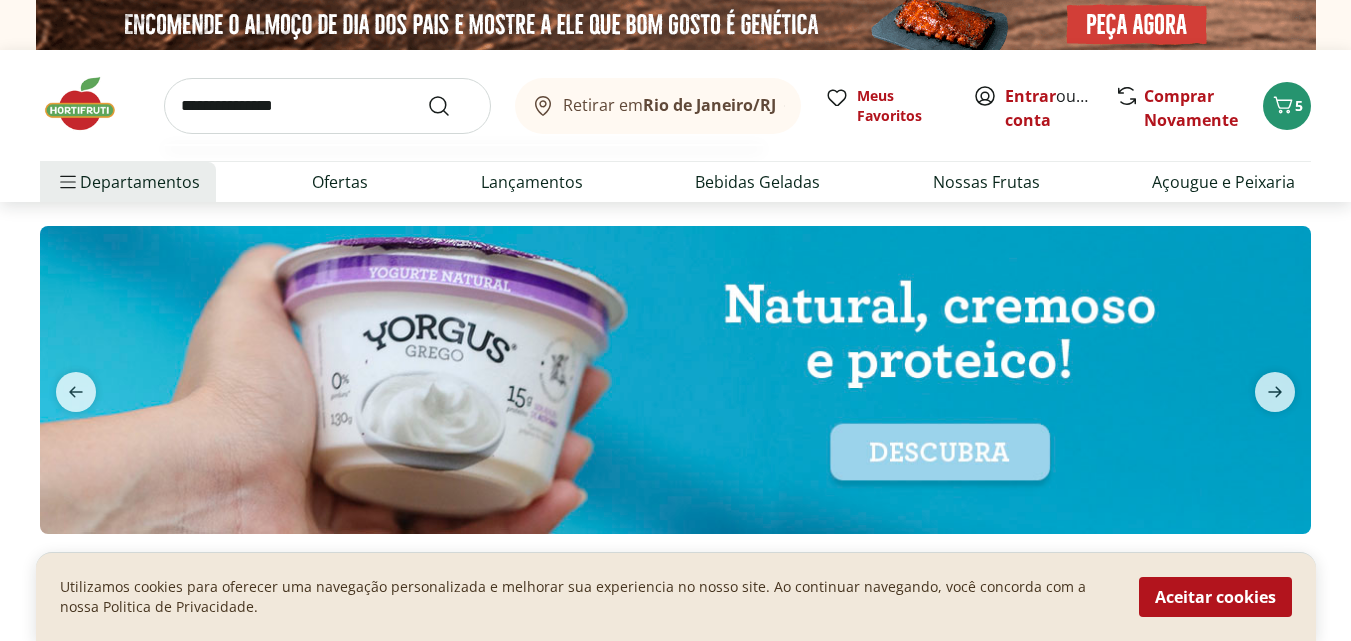 type on "**********" 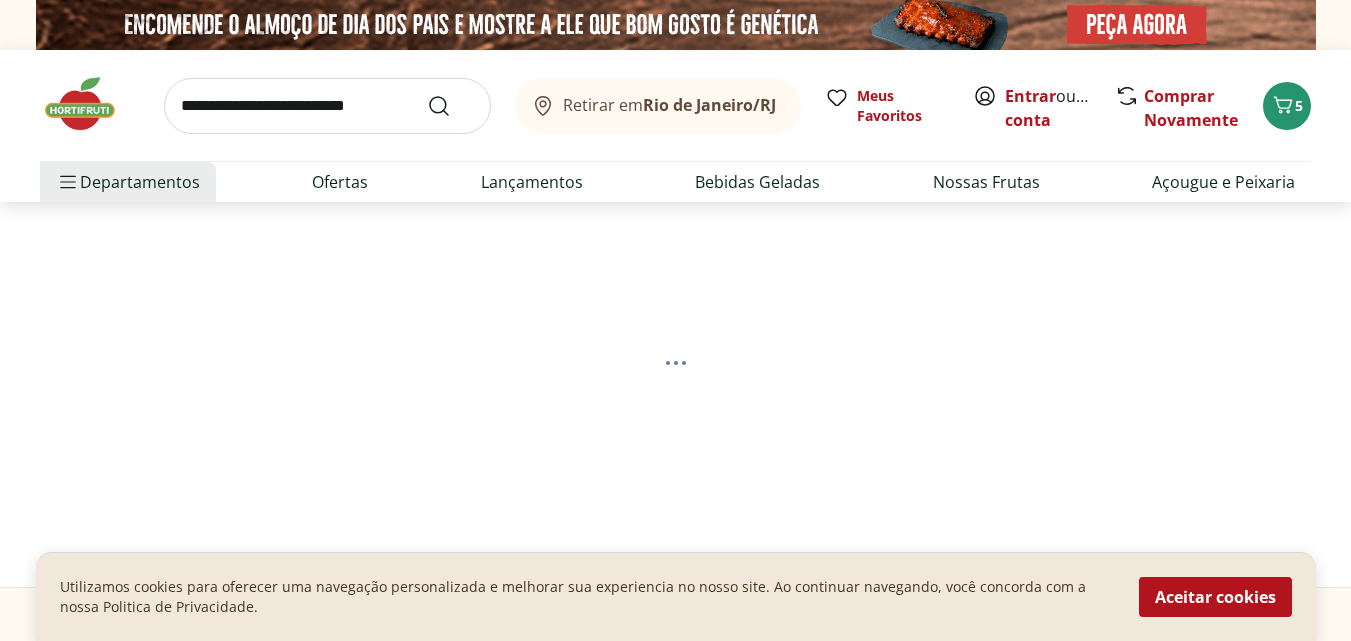 select on "**********" 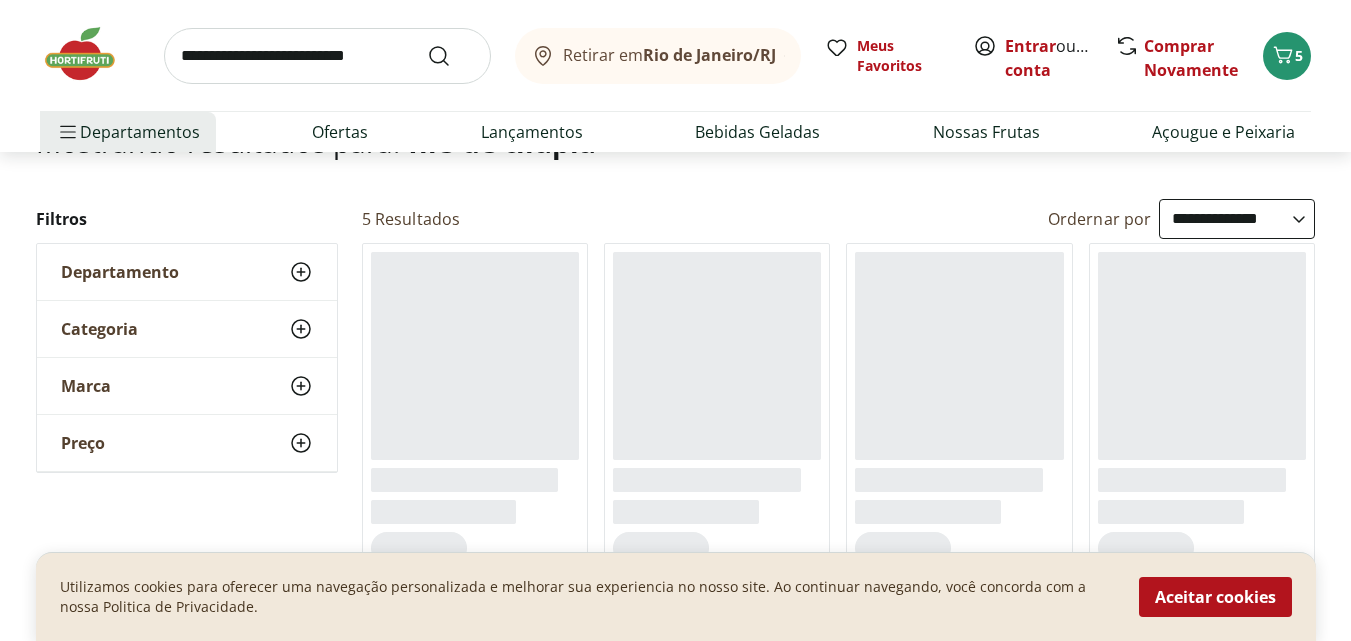 scroll, scrollTop: 200, scrollLeft: 0, axis: vertical 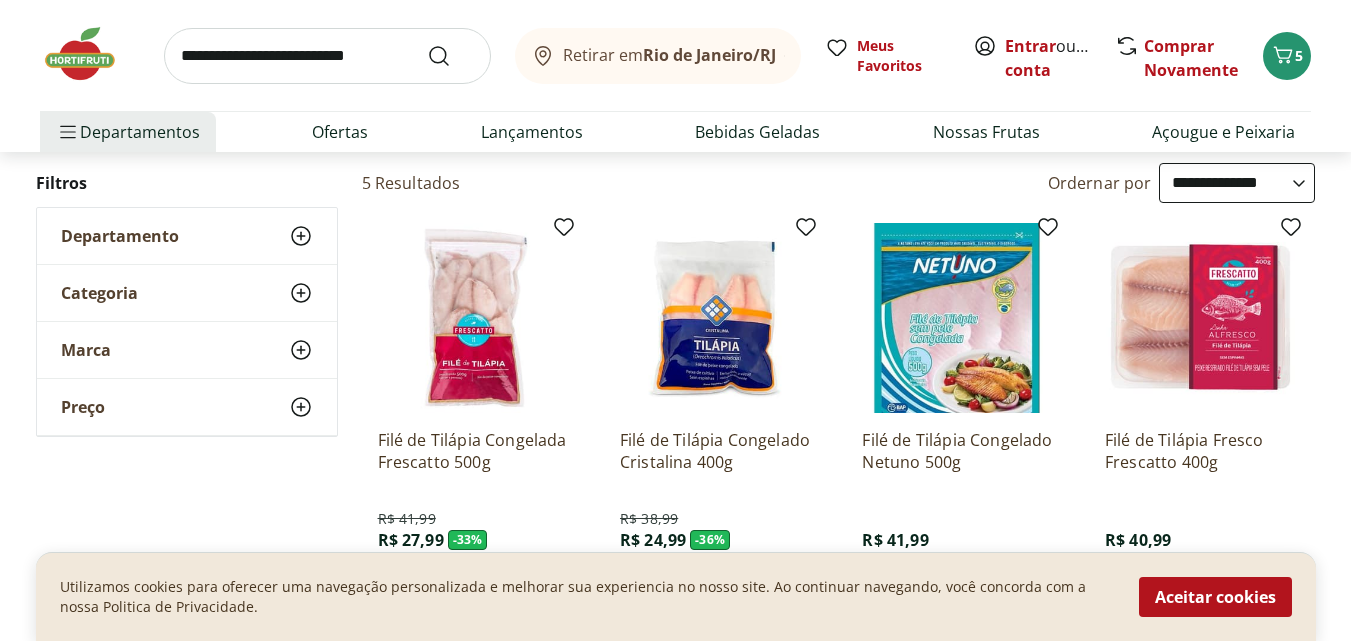 click at bounding box center [715, 318] 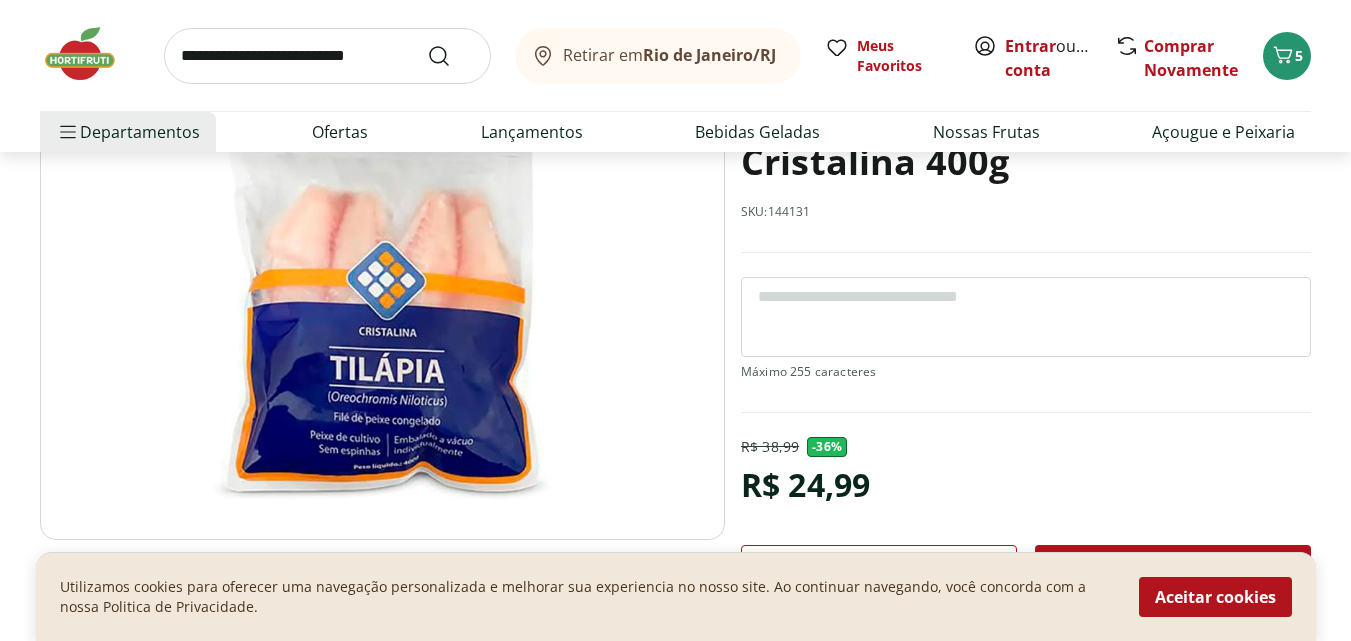 scroll, scrollTop: 100, scrollLeft: 0, axis: vertical 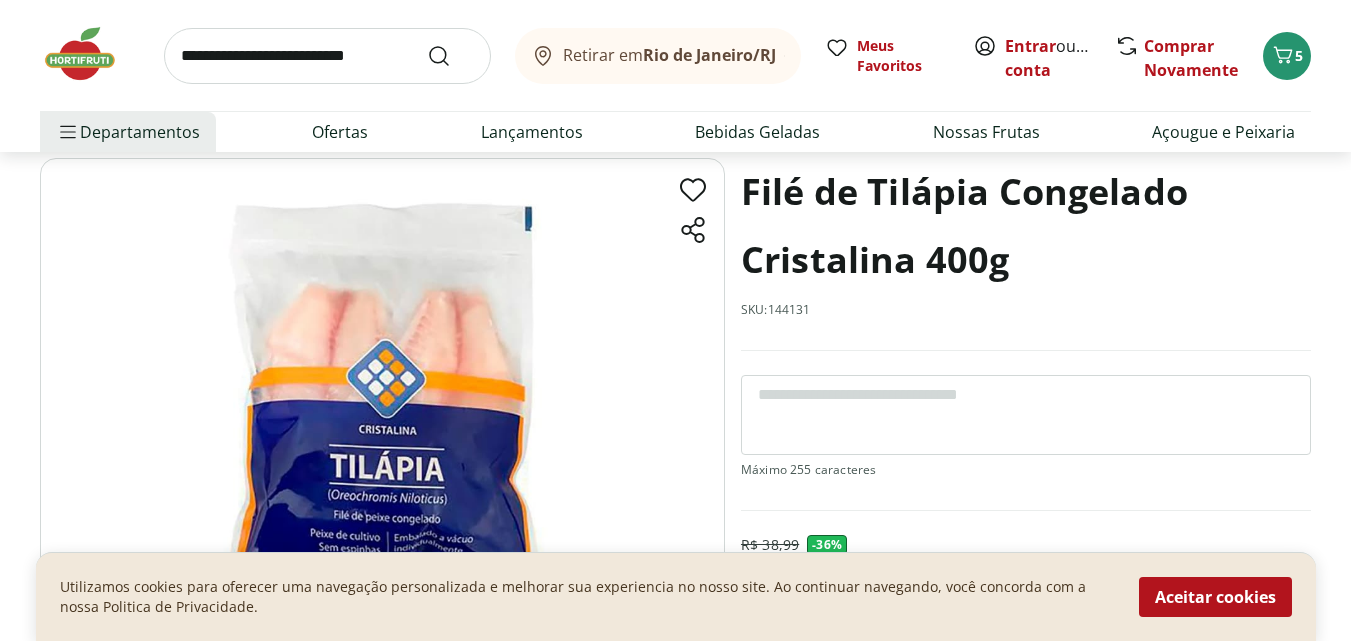 click on "SKU:  144131" at bounding box center (776, 310) 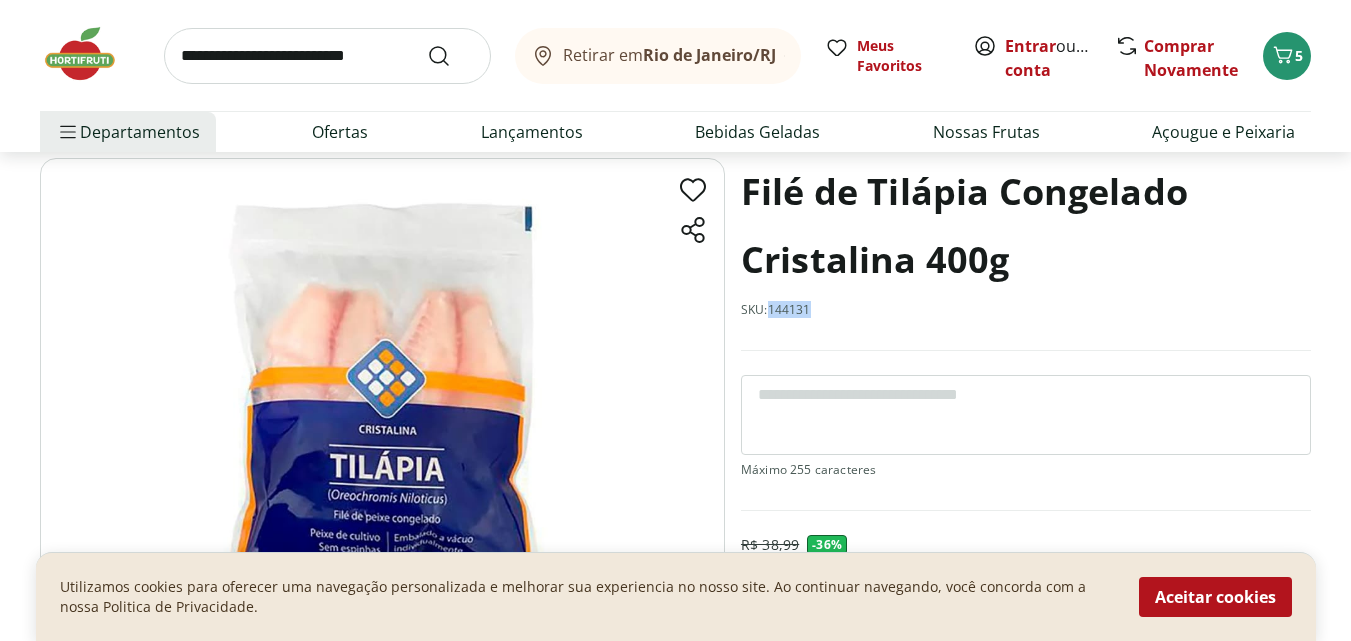 click on "SKU:  144131" at bounding box center [776, 310] 